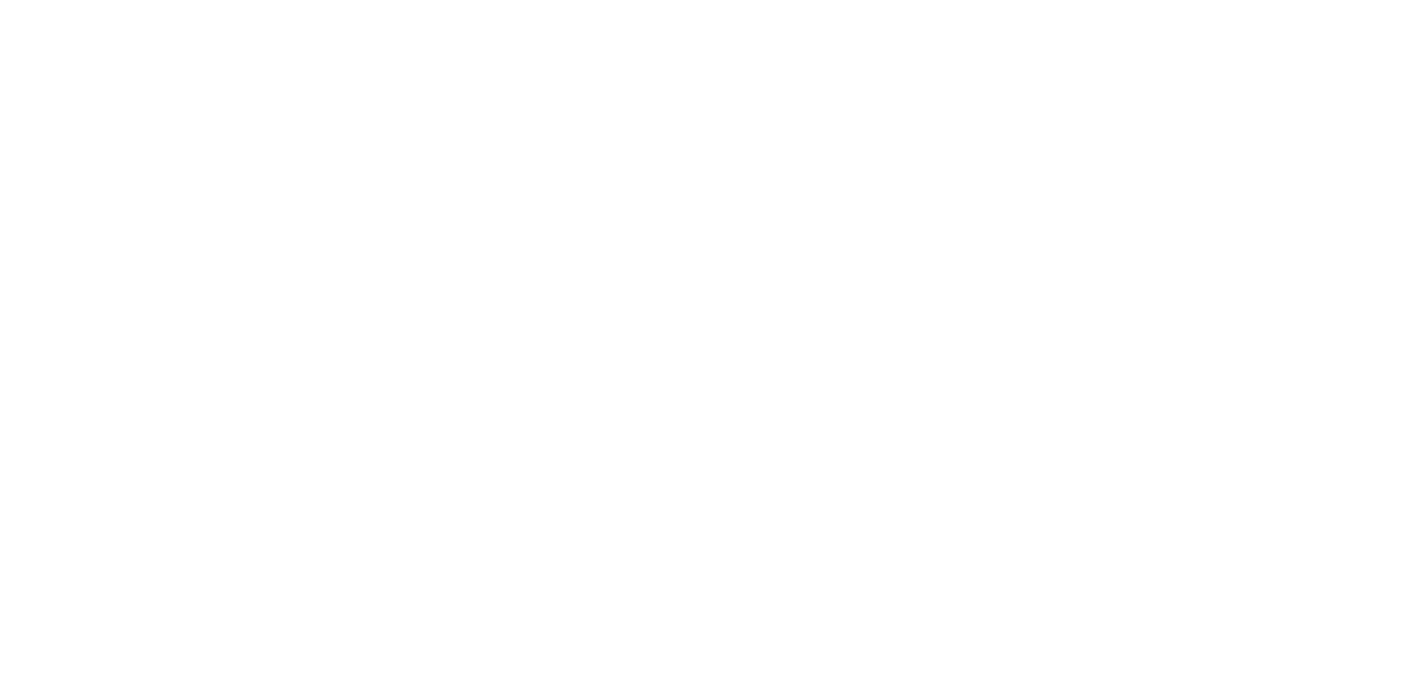 scroll, scrollTop: 0, scrollLeft: 0, axis: both 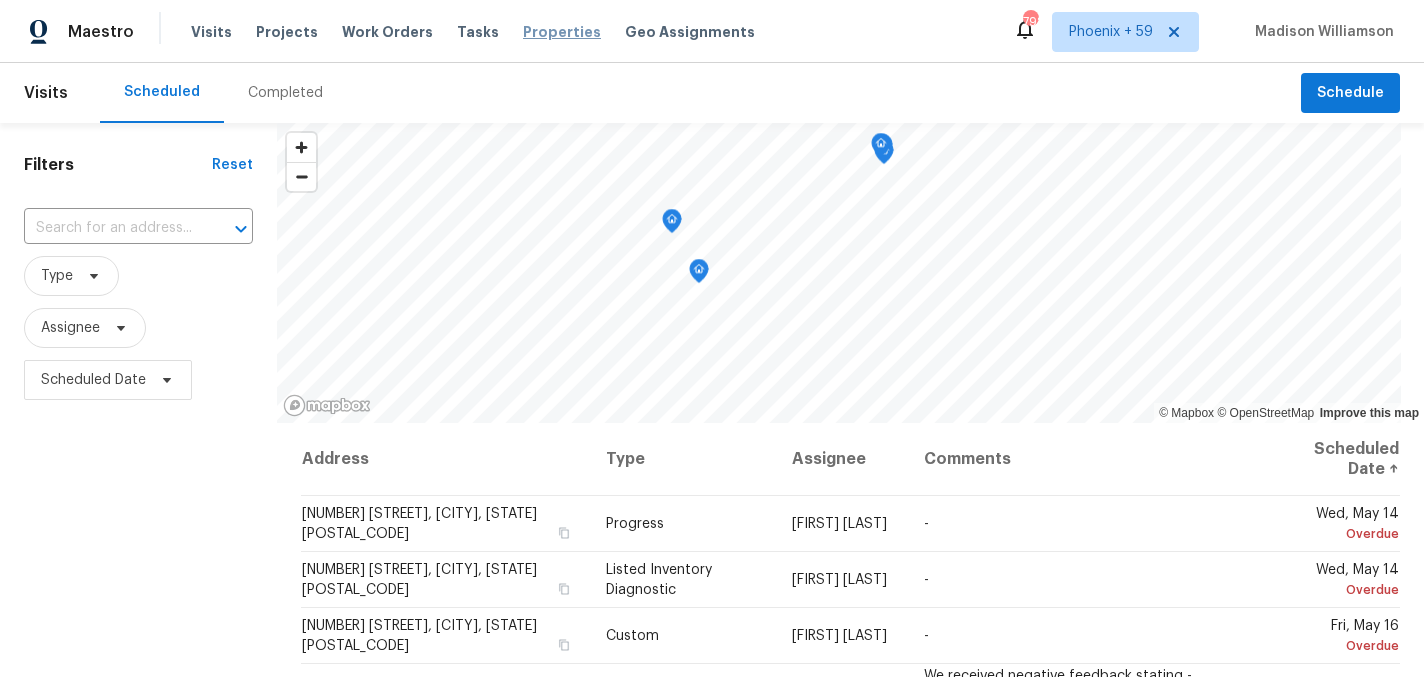 click on "Properties" at bounding box center (562, 32) 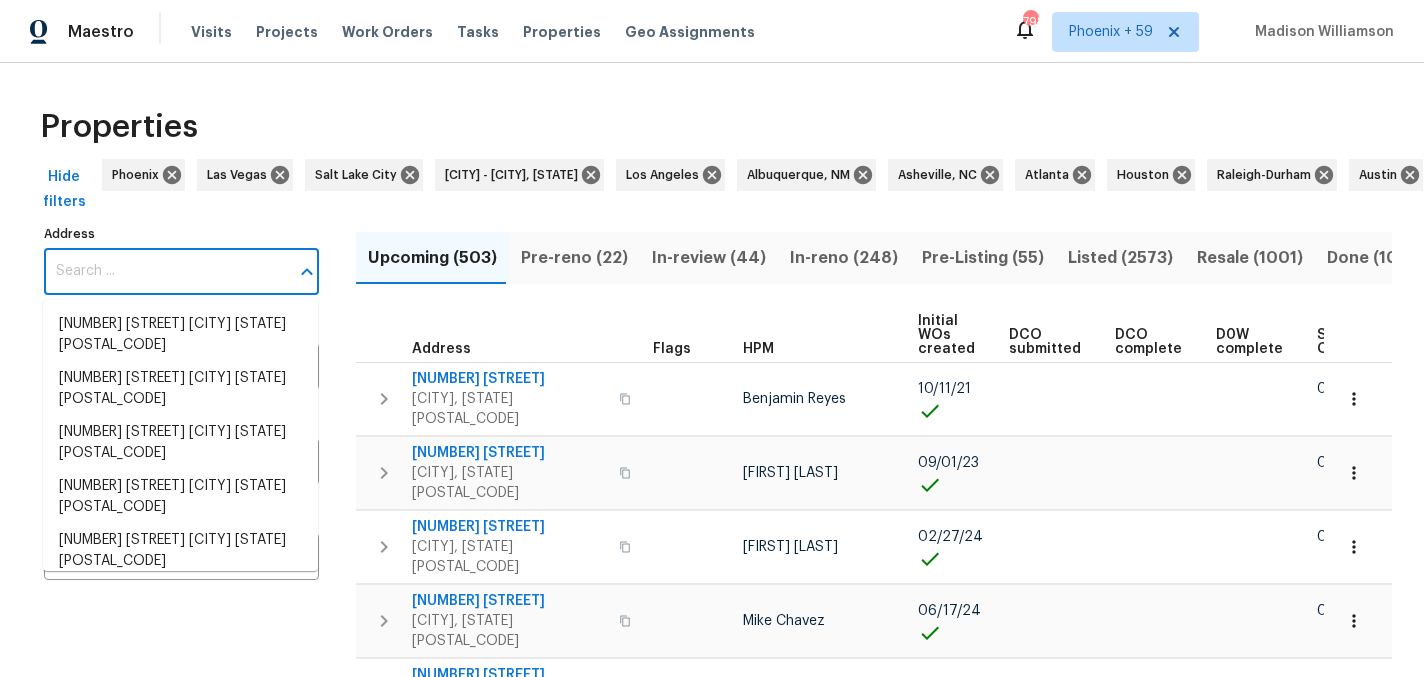 click on "Address" at bounding box center (166, 271) 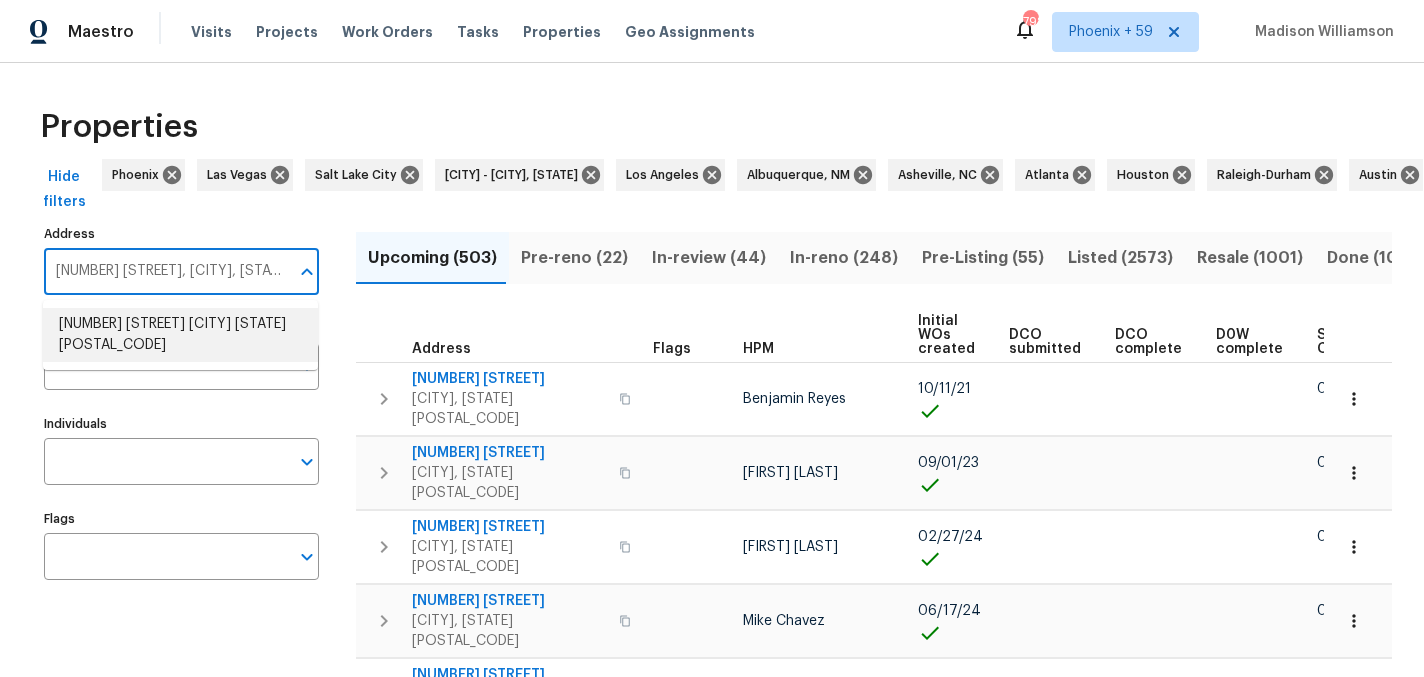 click on "[NUMBER] [STREET] [CITY] [STATE] [POSTAL_CODE]" at bounding box center (180, 335) 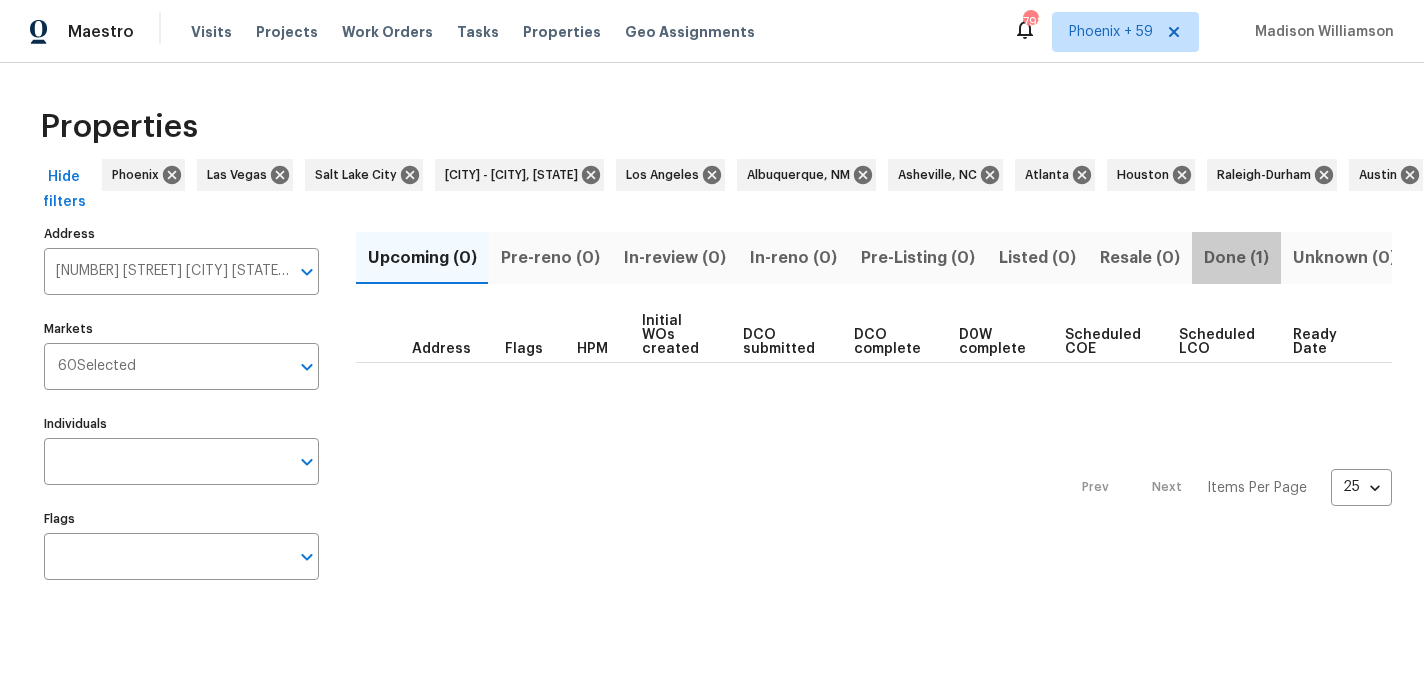 click on "Done (1)" at bounding box center [1236, 258] 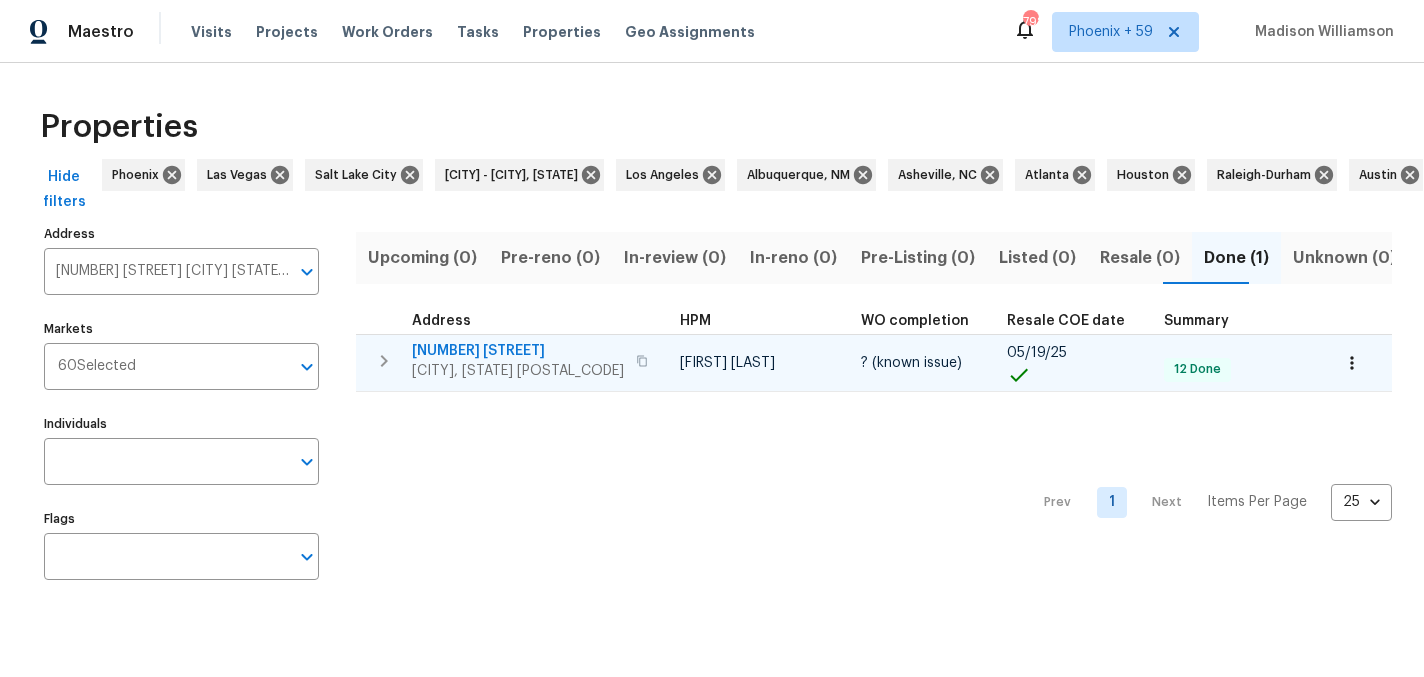 click on "[NUMBER] [STREET]" at bounding box center [518, 351] 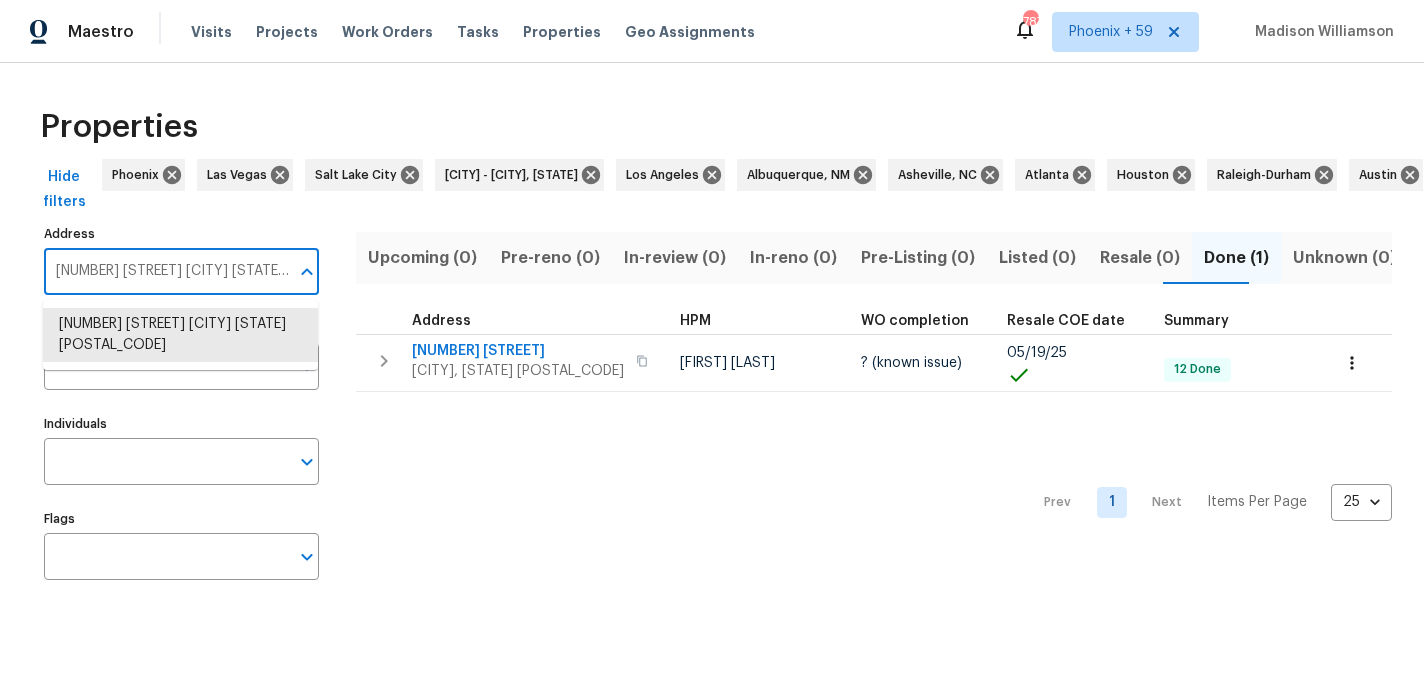 click on "[NUMBER] [STREET] [CITY] [STATE] [POSTAL_CODE]" at bounding box center [166, 271] 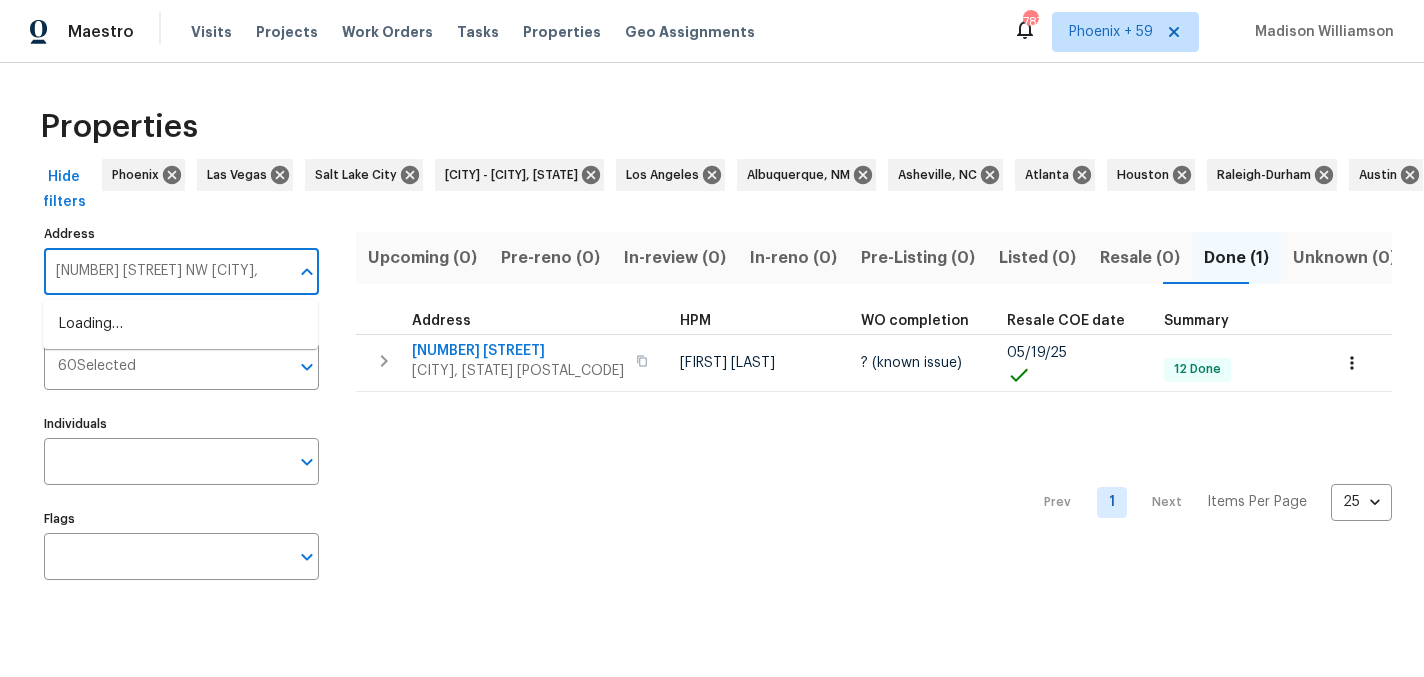 scroll, scrollTop: 0, scrollLeft: 0, axis: both 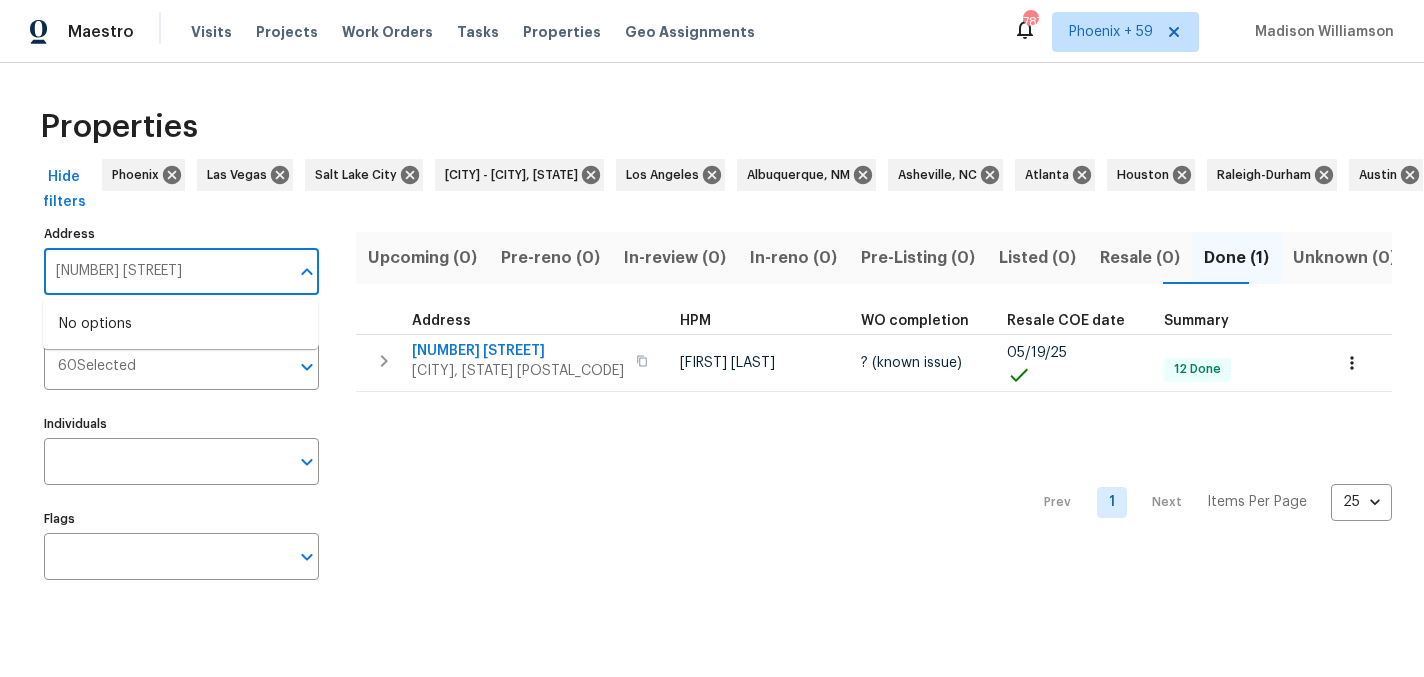 drag, startPoint x: 268, startPoint y: 278, endPoint x: -16, endPoint y: 280, distance: 284.00705 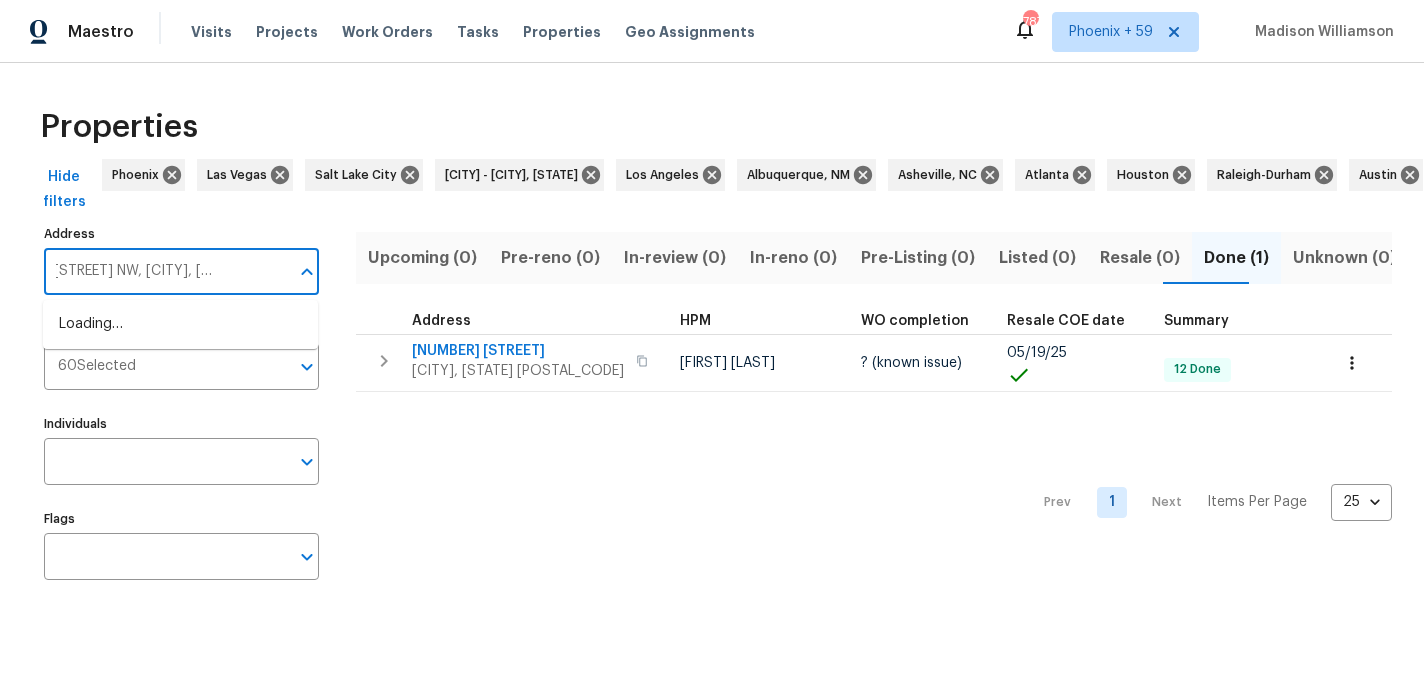 scroll, scrollTop: 0, scrollLeft: 66, axis: horizontal 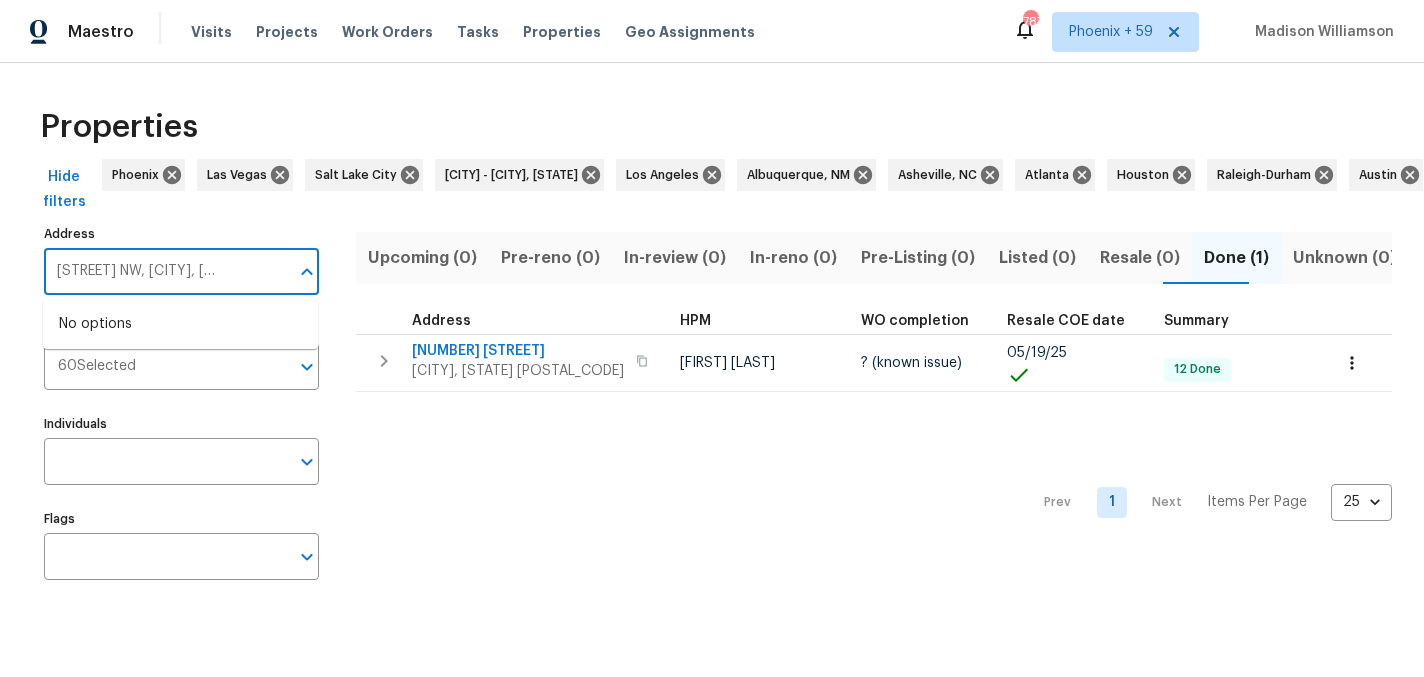 type on "[NUMBER] [STREET] NW, [CITY], [STATE] [POSTAL_CODE]" 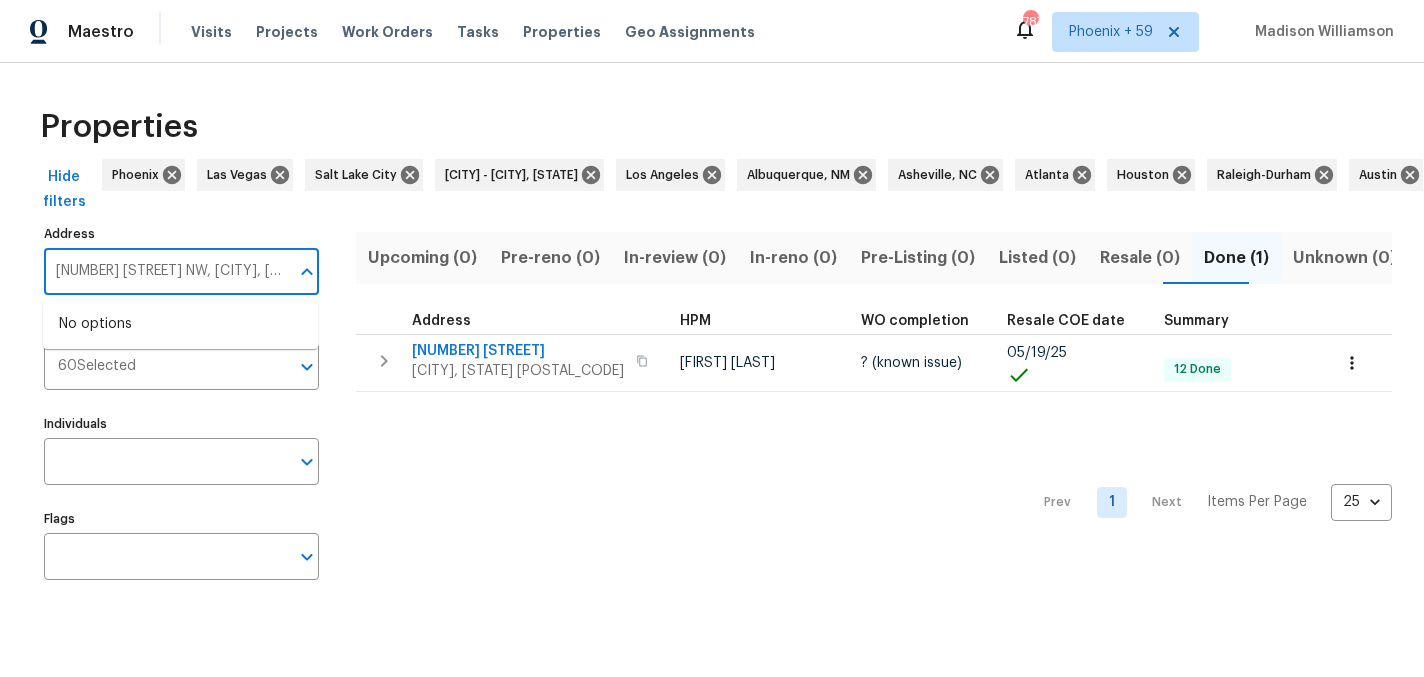 click on "[NUMBER] [STREET] NW, [CITY], [STATE] [POSTAL_CODE]" at bounding box center [166, 271] 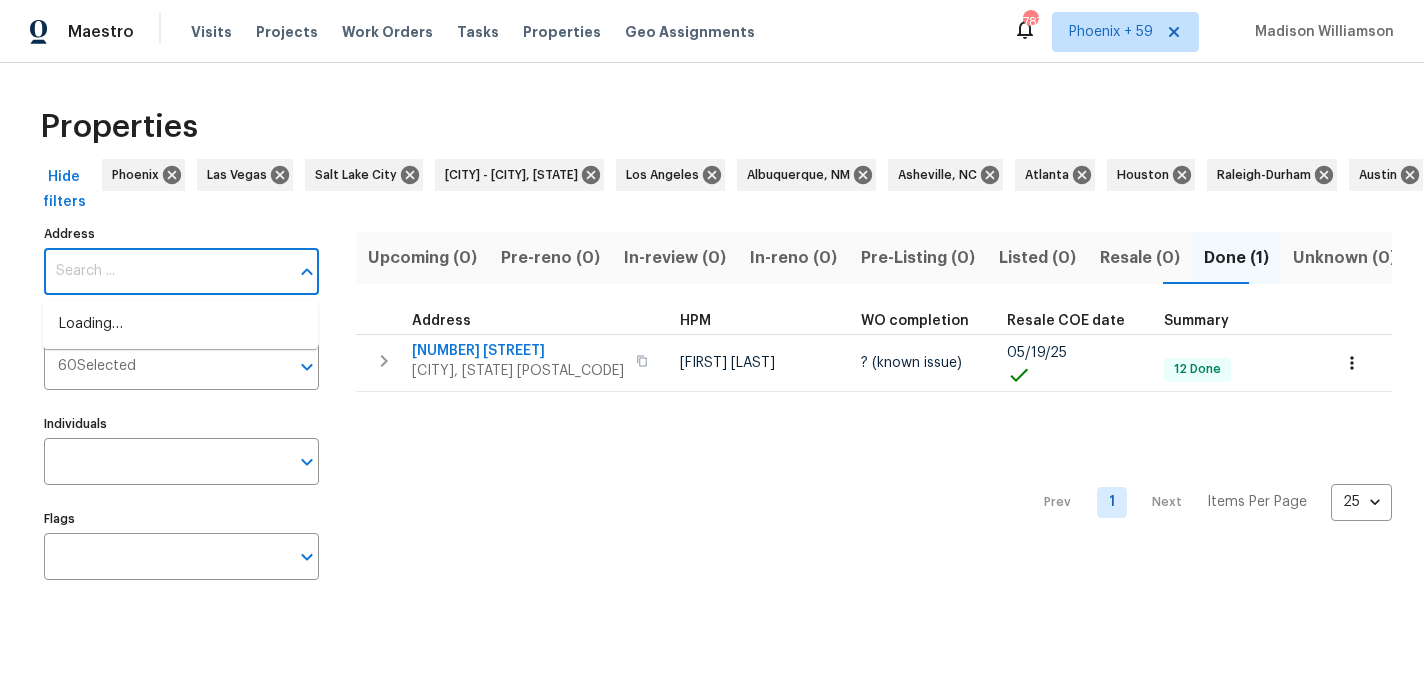 paste on "[NUMBER] [STREET] NW, [CITY], [STATE] [POSTAL_CODE]" 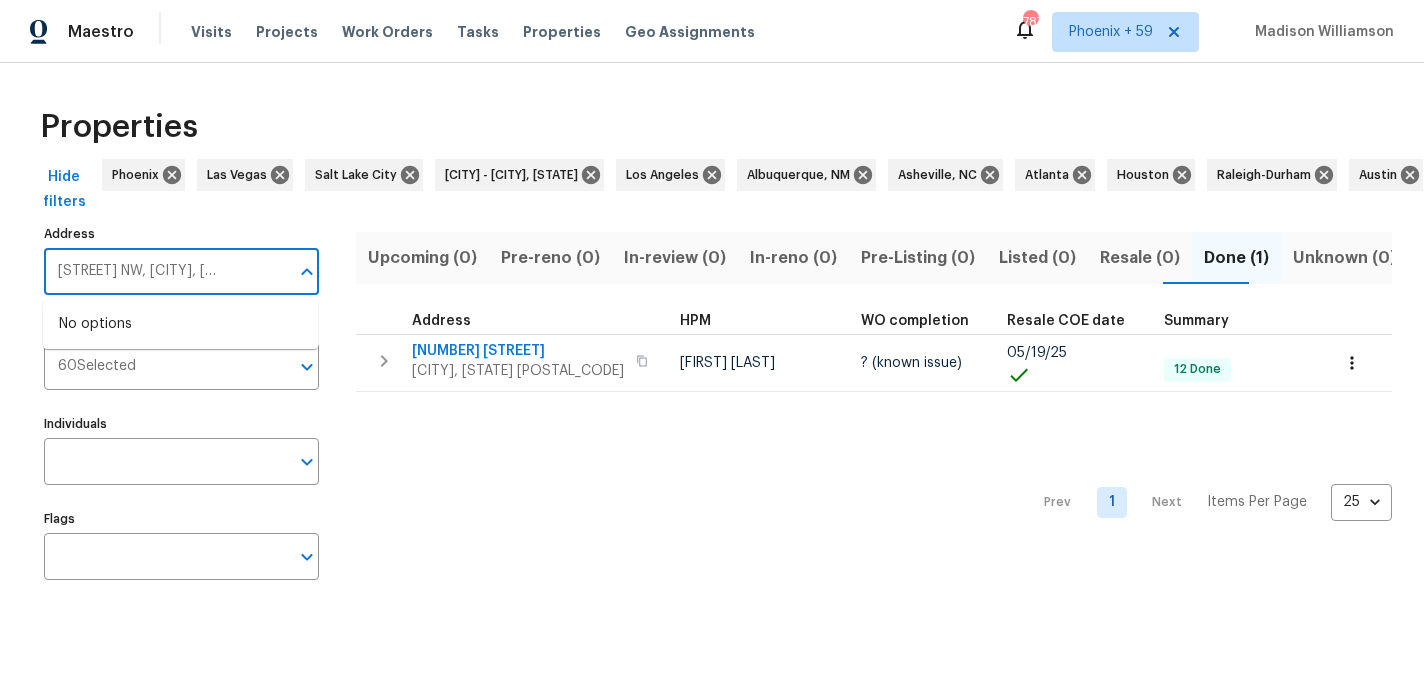 scroll, scrollTop: 0, scrollLeft: 0, axis: both 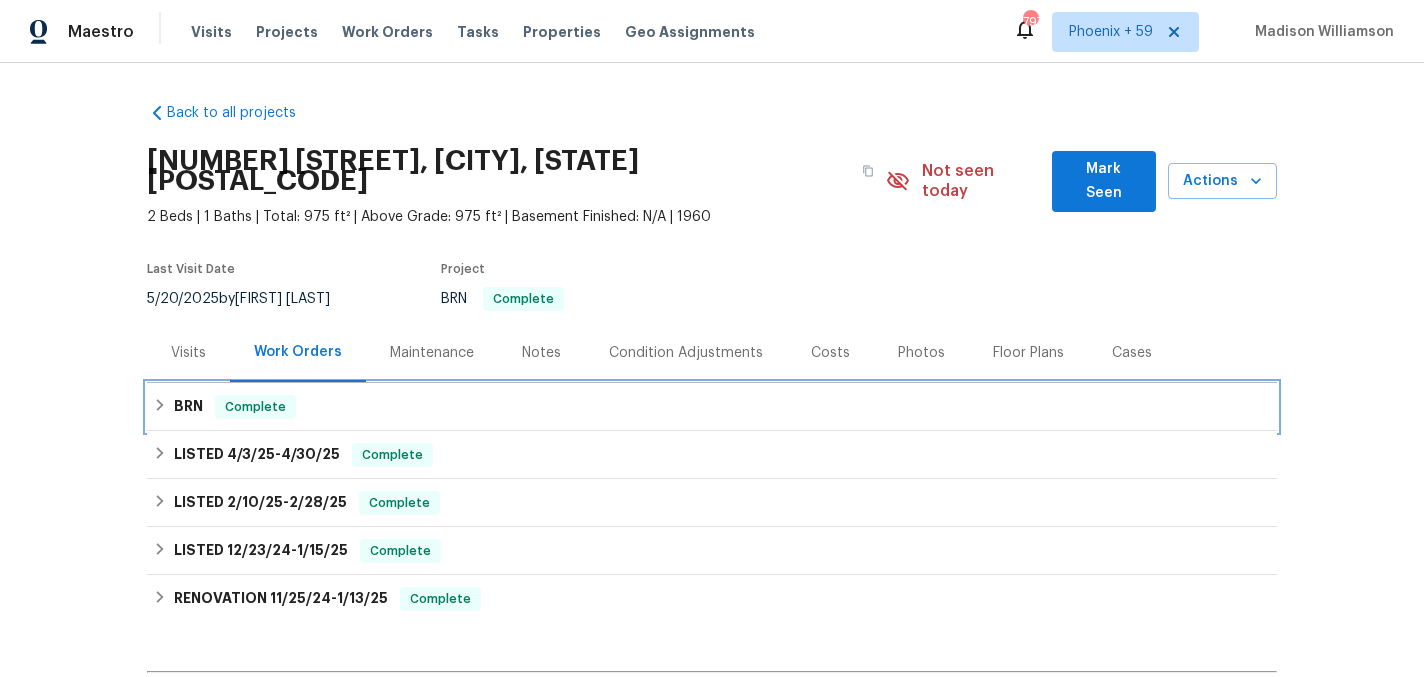 click on "BRN   Complete" at bounding box center (712, 407) 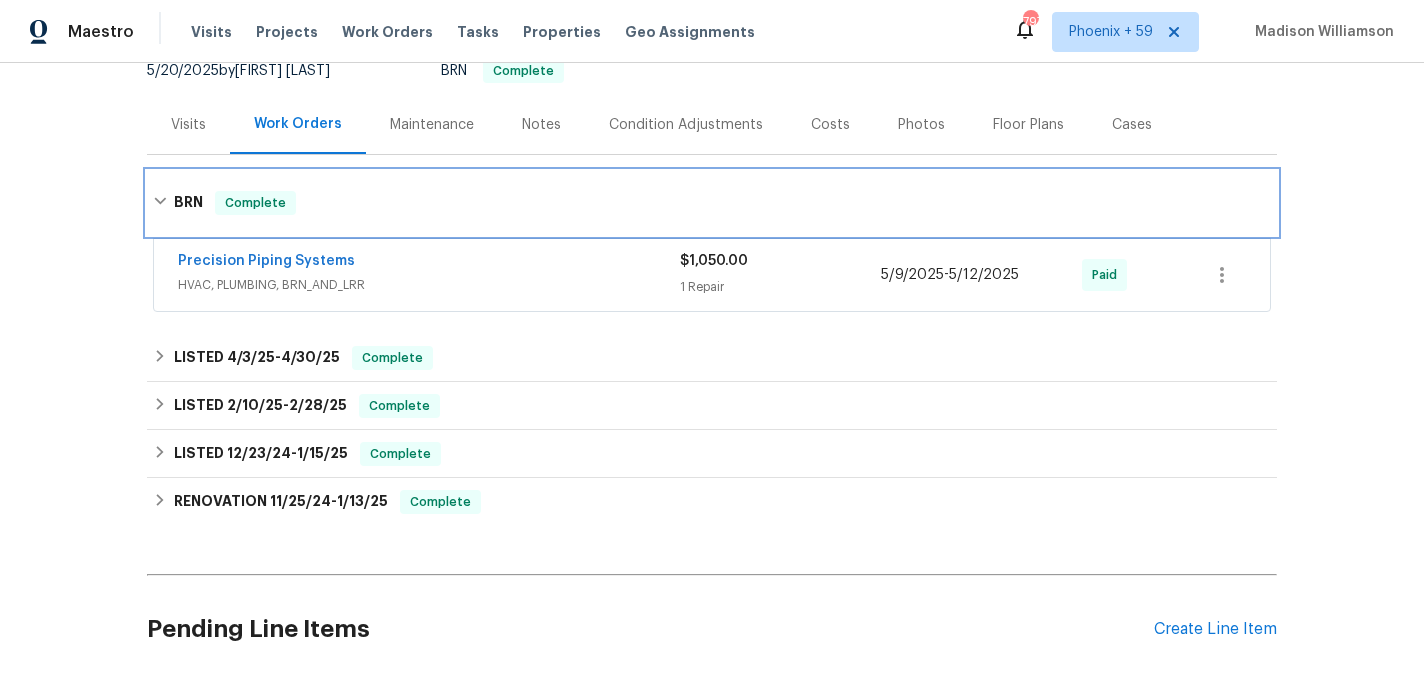 scroll, scrollTop: 363, scrollLeft: 0, axis: vertical 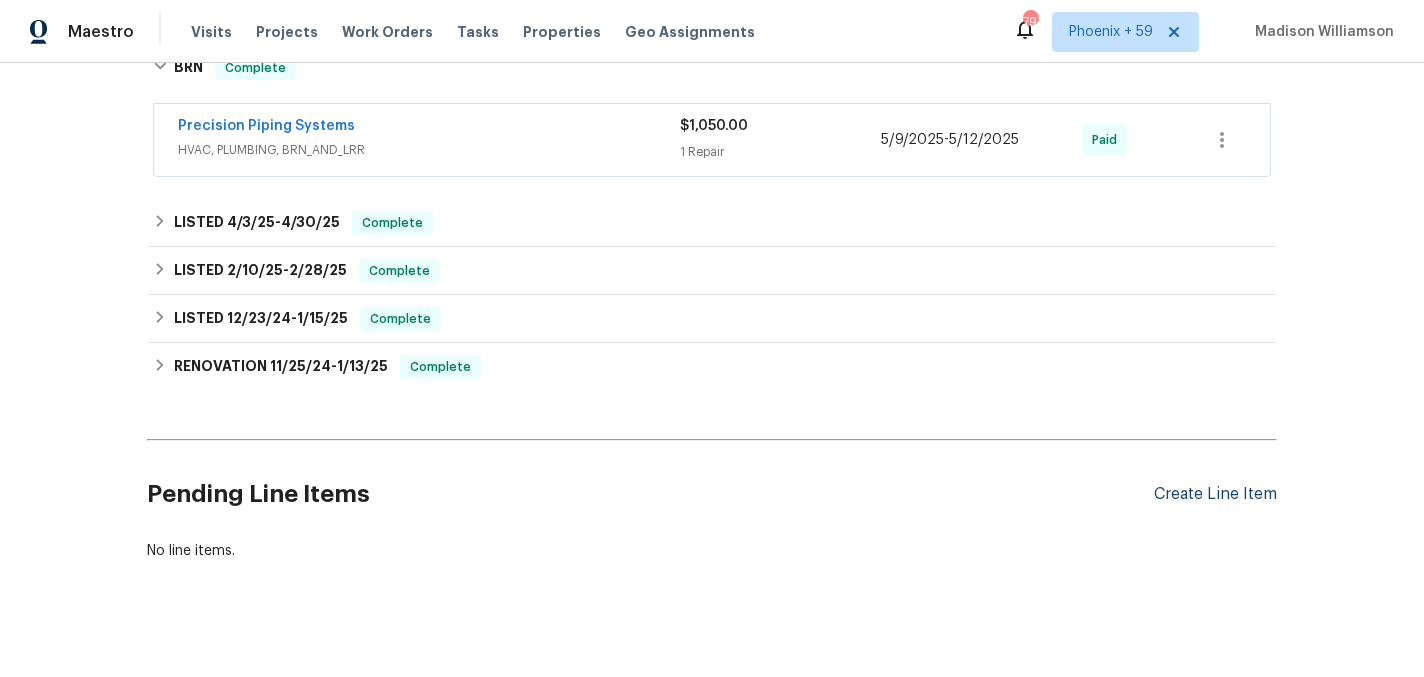 click on "Create Line Item" at bounding box center (1215, 494) 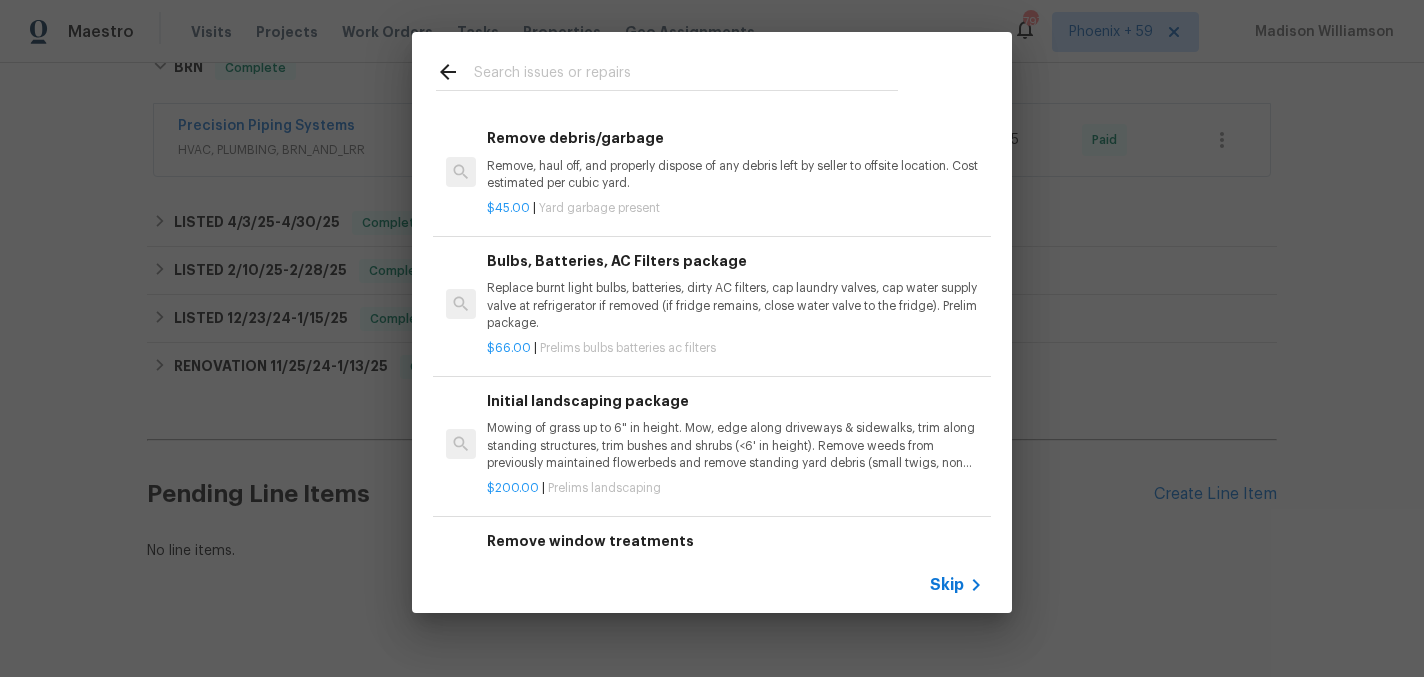 scroll, scrollTop: 148, scrollLeft: 0, axis: vertical 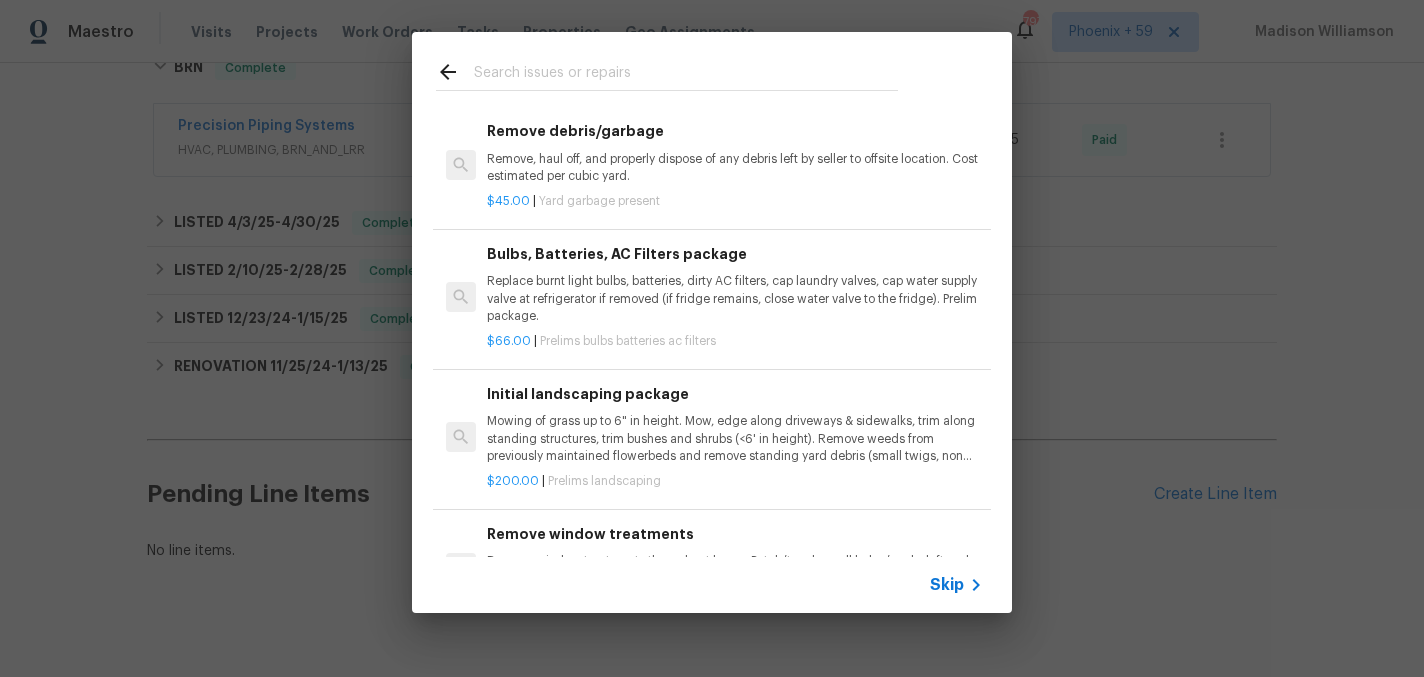 click on "Mowing of grass up to 6" in height. Mow, edge along driveways & sidewalks, trim along standing structures, trim bushes and shrubs (<6' in height). Remove weeds from previously maintained flowerbeds and remove standing yard debris (small twigs, non seasonal falling leaves).  Use leaf blower to remove clippings from hard surfaces."" at bounding box center (735, 438) 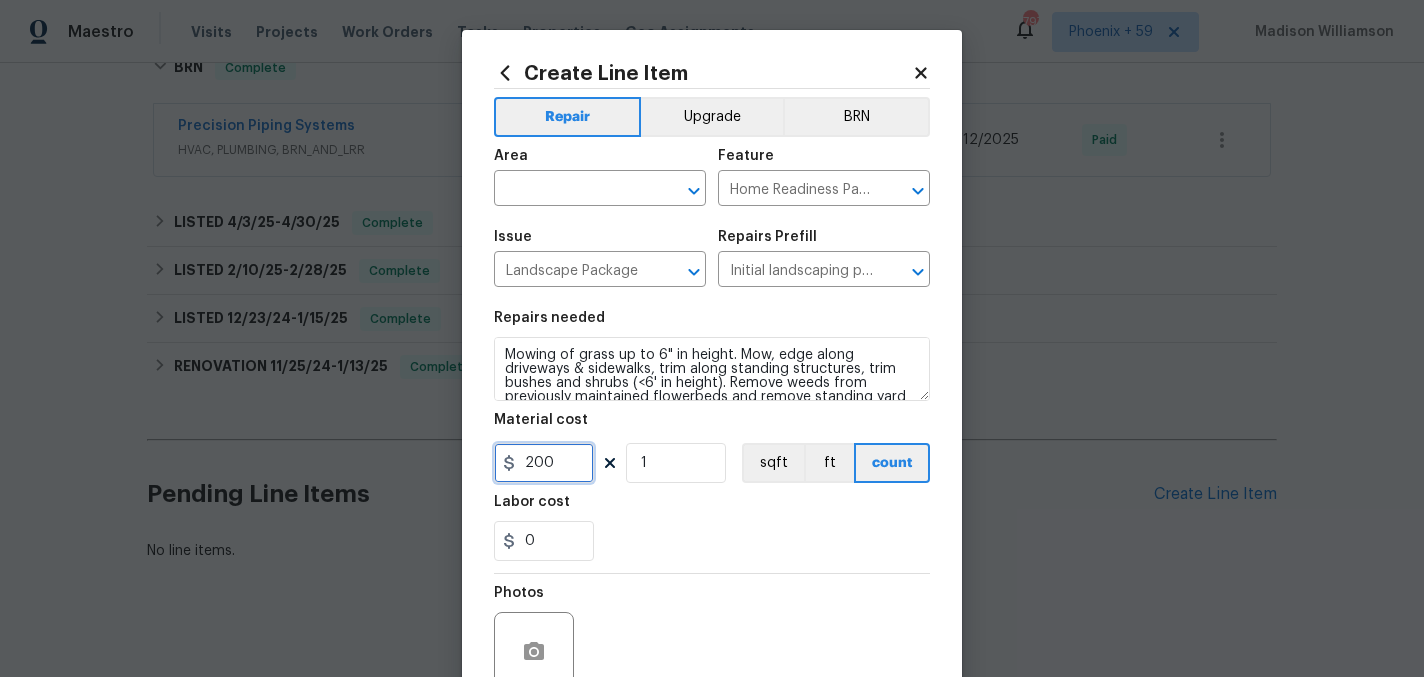 drag, startPoint x: 561, startPoint y: 466, endPoint x: 489, endPoint y: 466, distance: 72 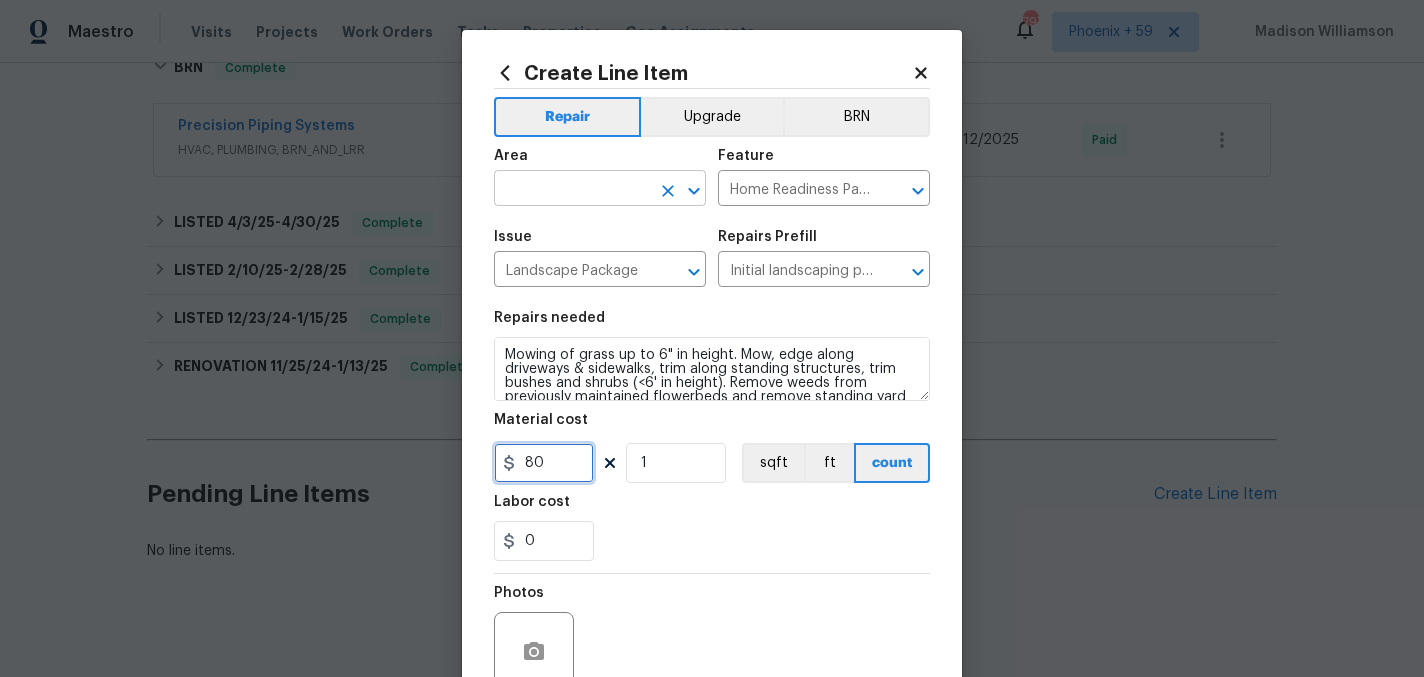 type on "80" 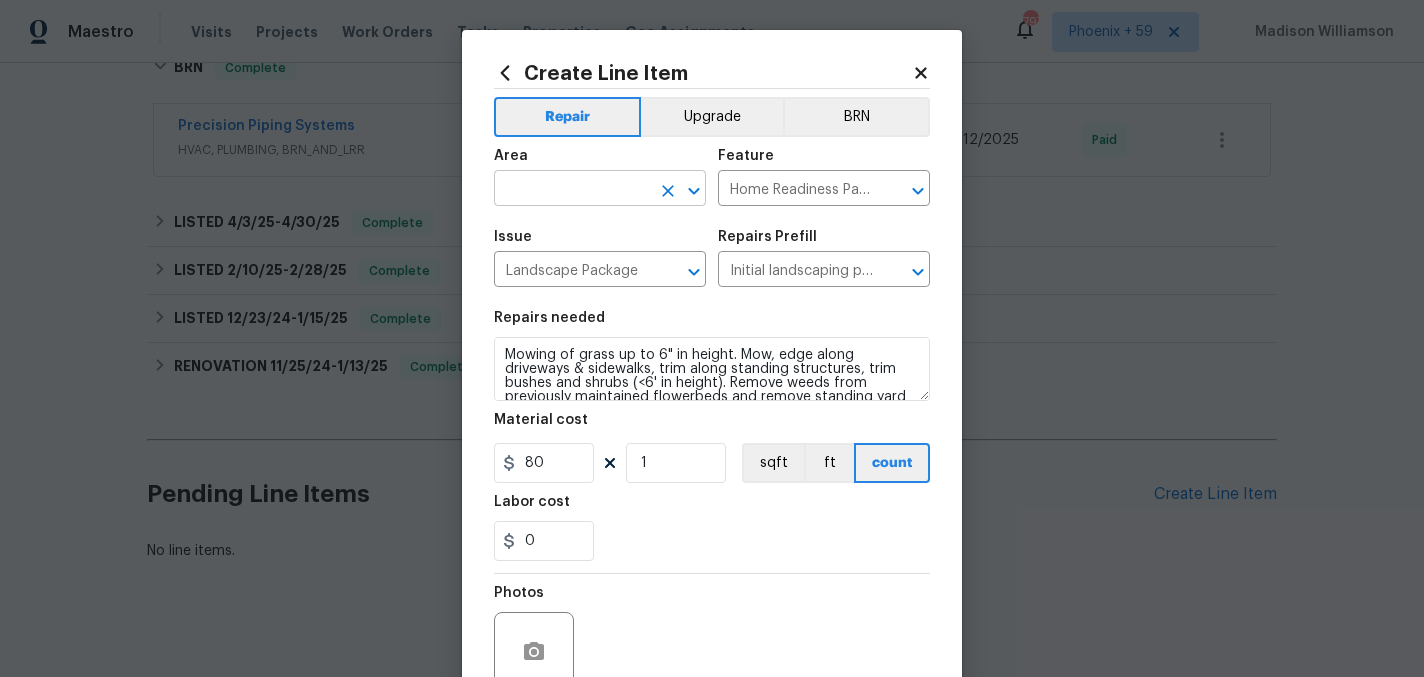click at bounding box center [572, 190] 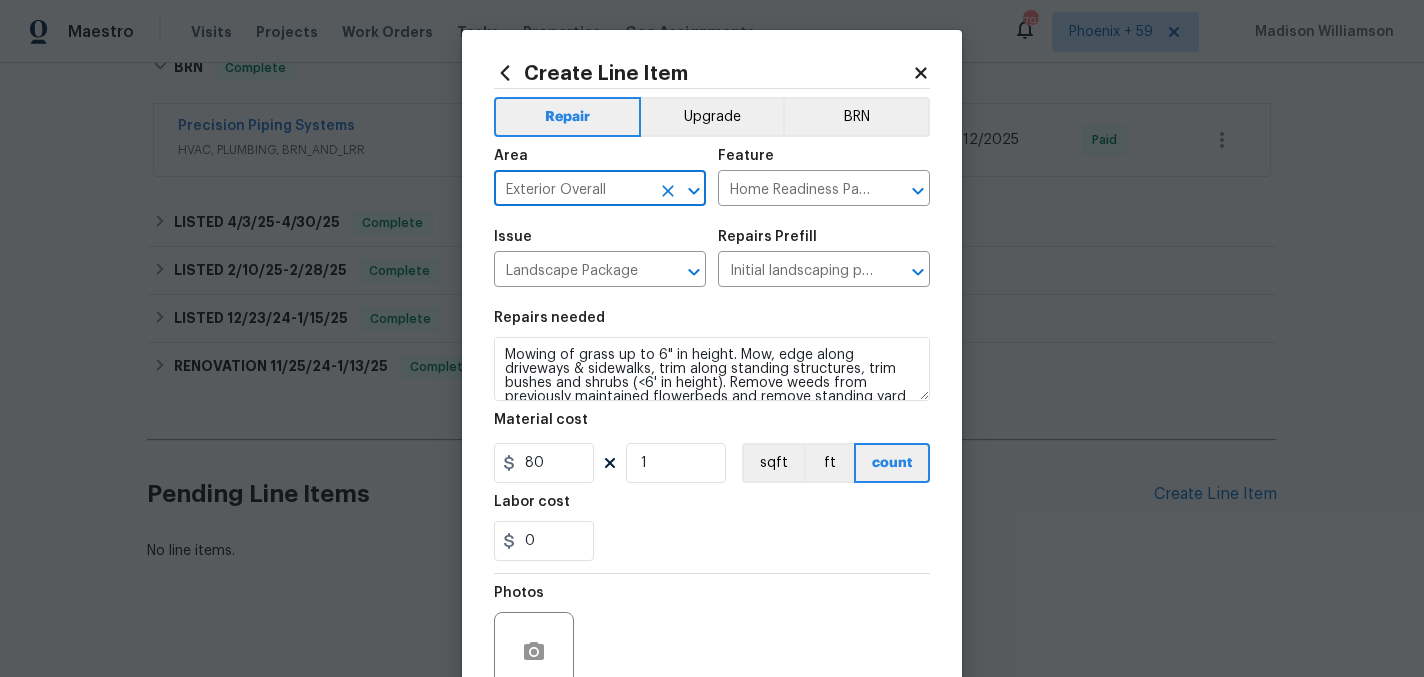 type on "Exterior Overall" 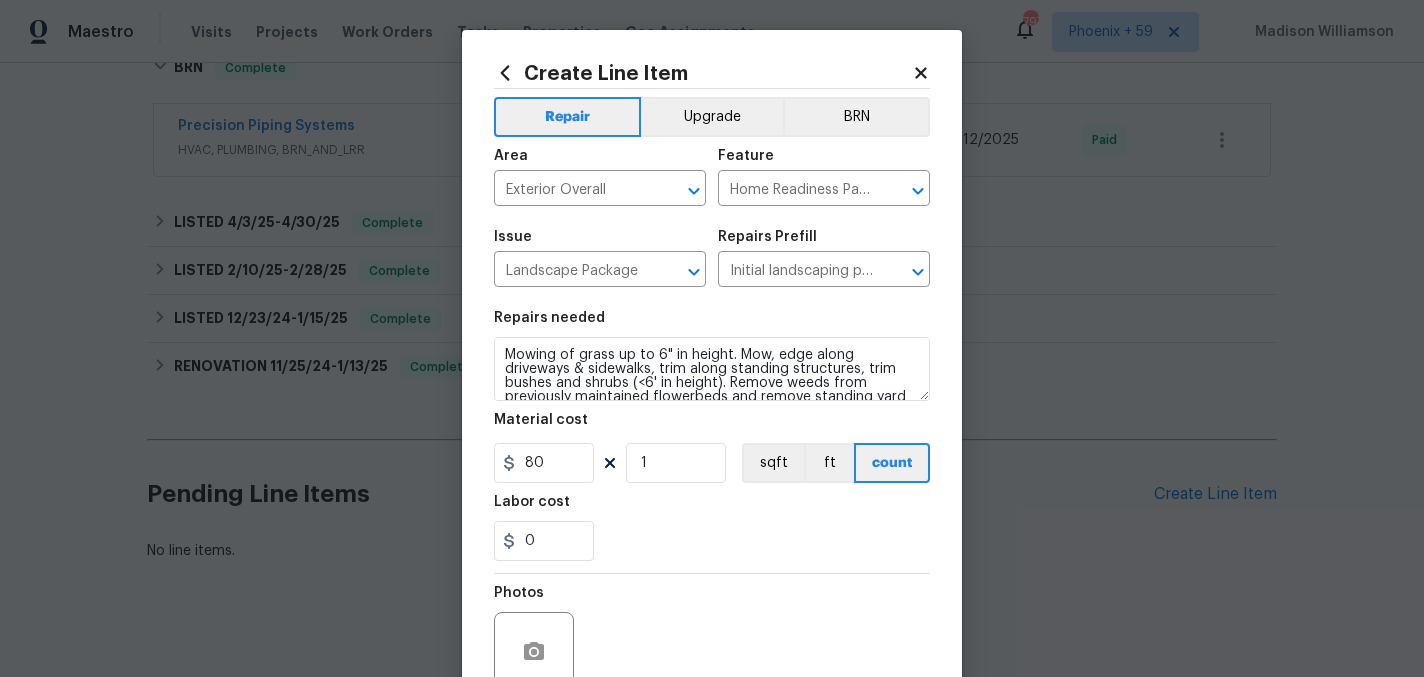 click on "Repairs needed" at bounding box center (712, 324) 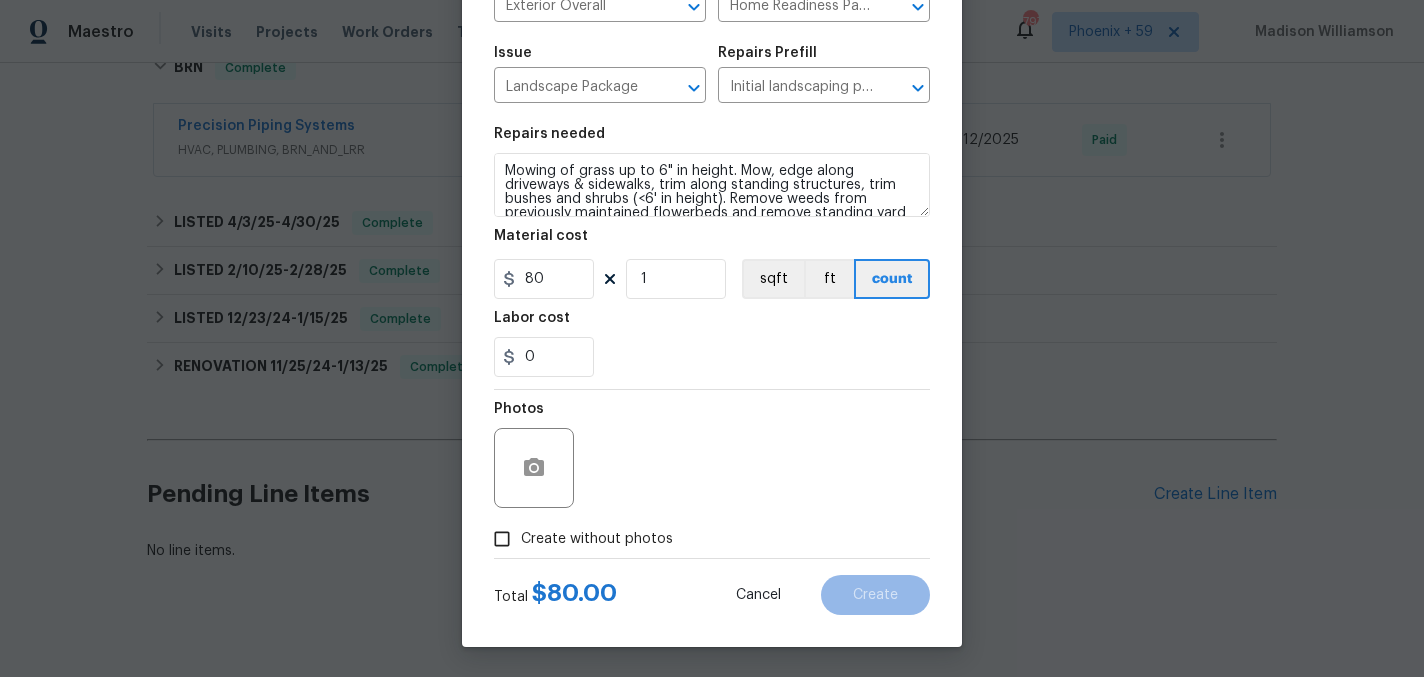 click on "Create without photos" at bounding box center [502, 539] 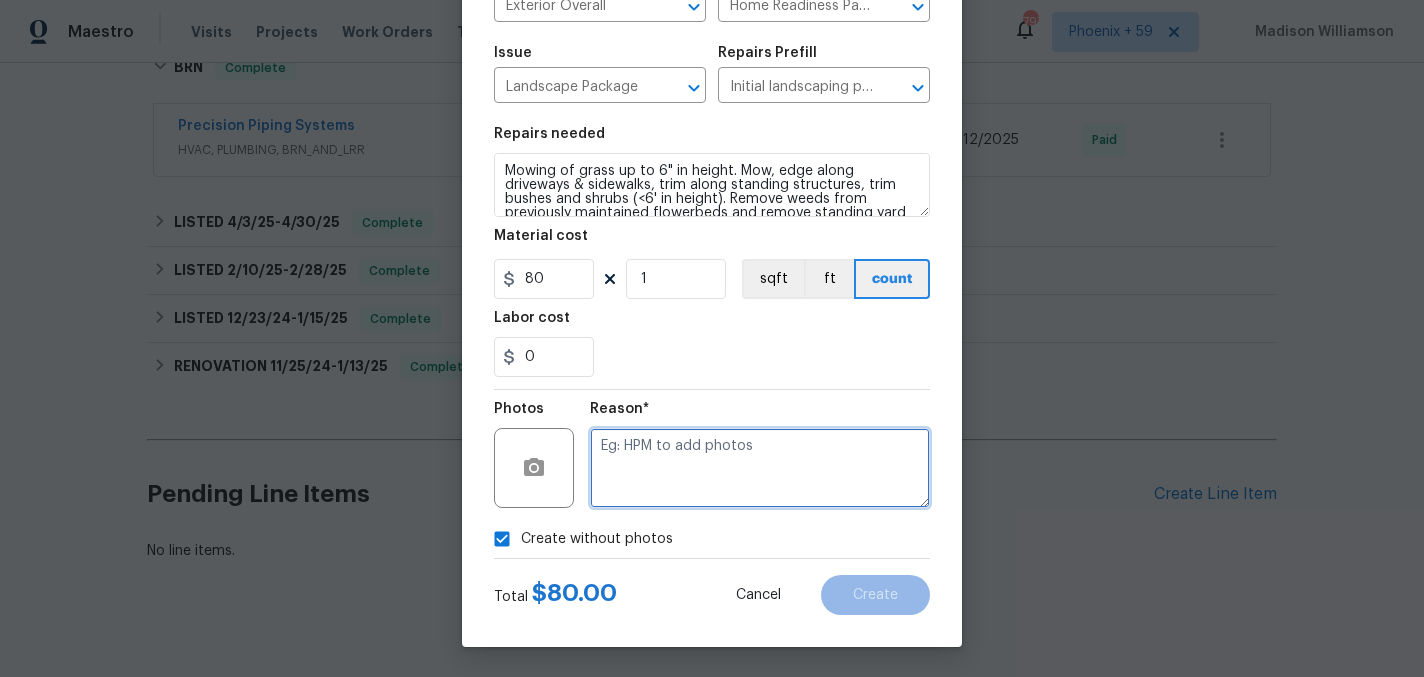 click at bounding box center [760, 468] 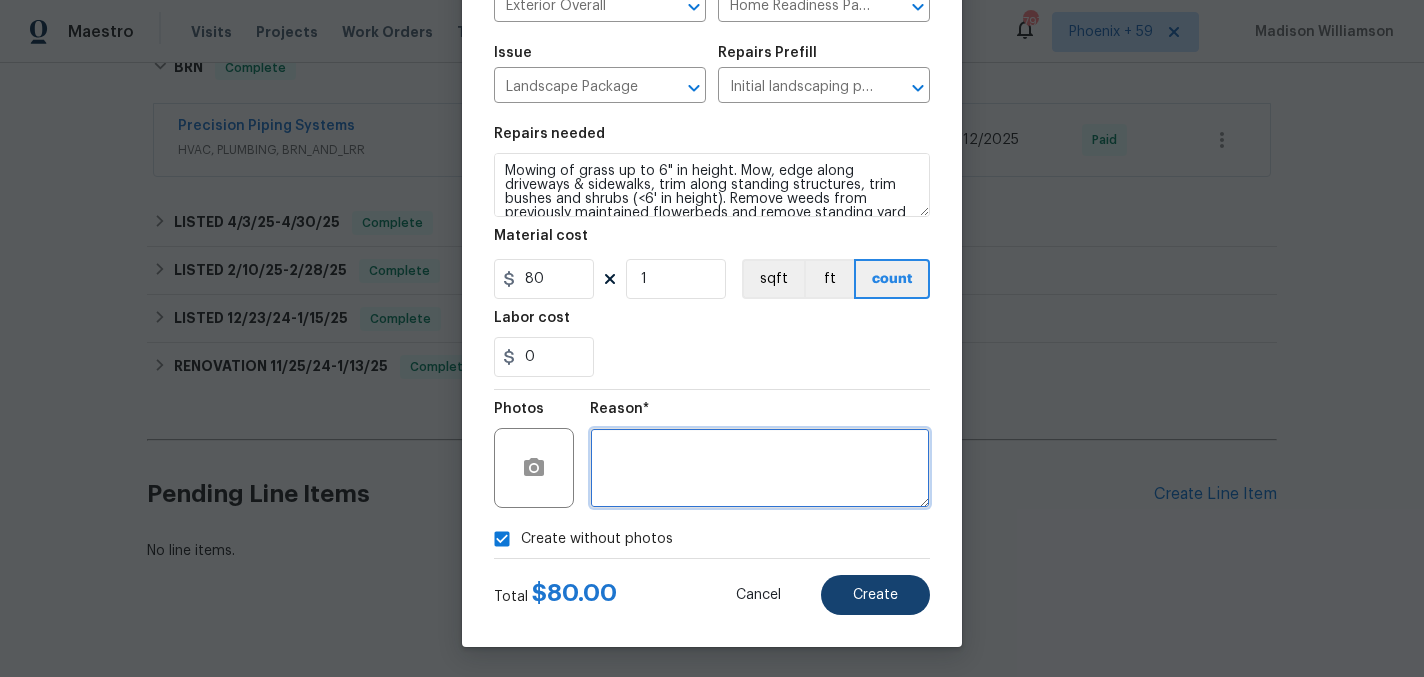 type 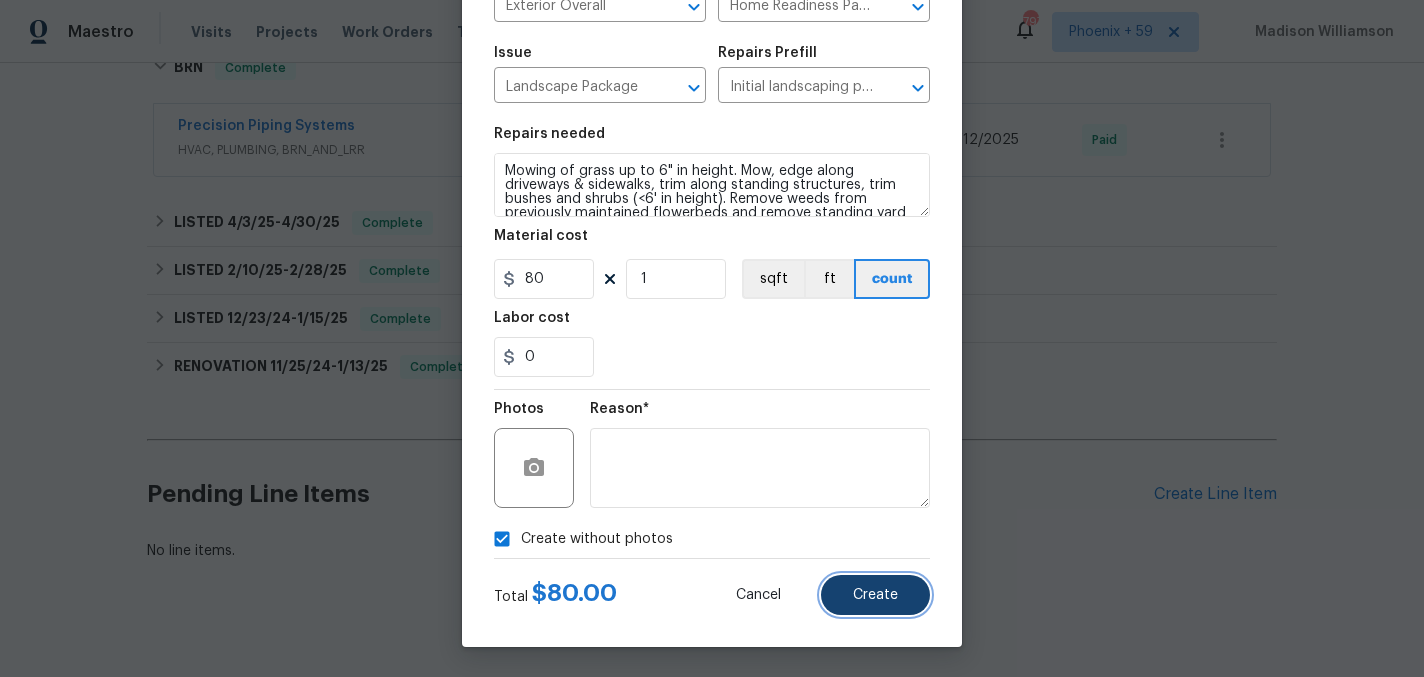 click on "Create" at bounding box center [875, 595] 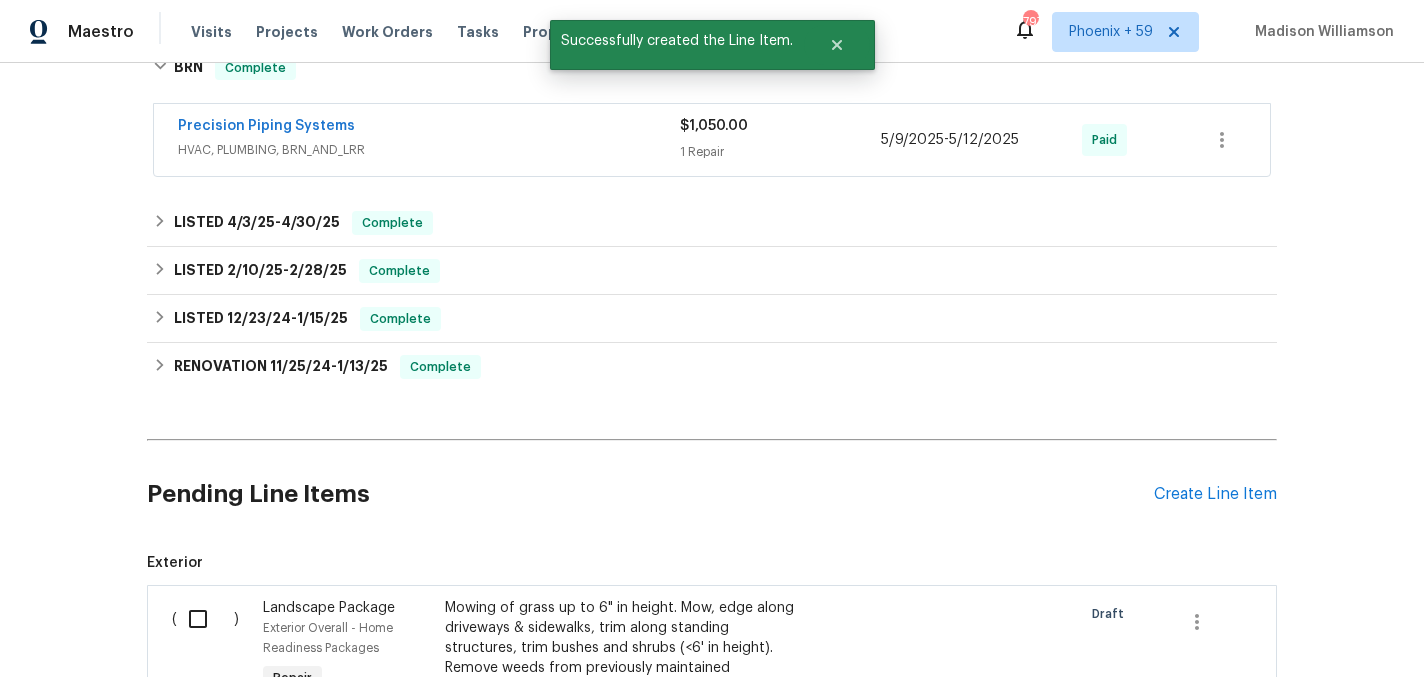 click at bounding box center (205, 619) 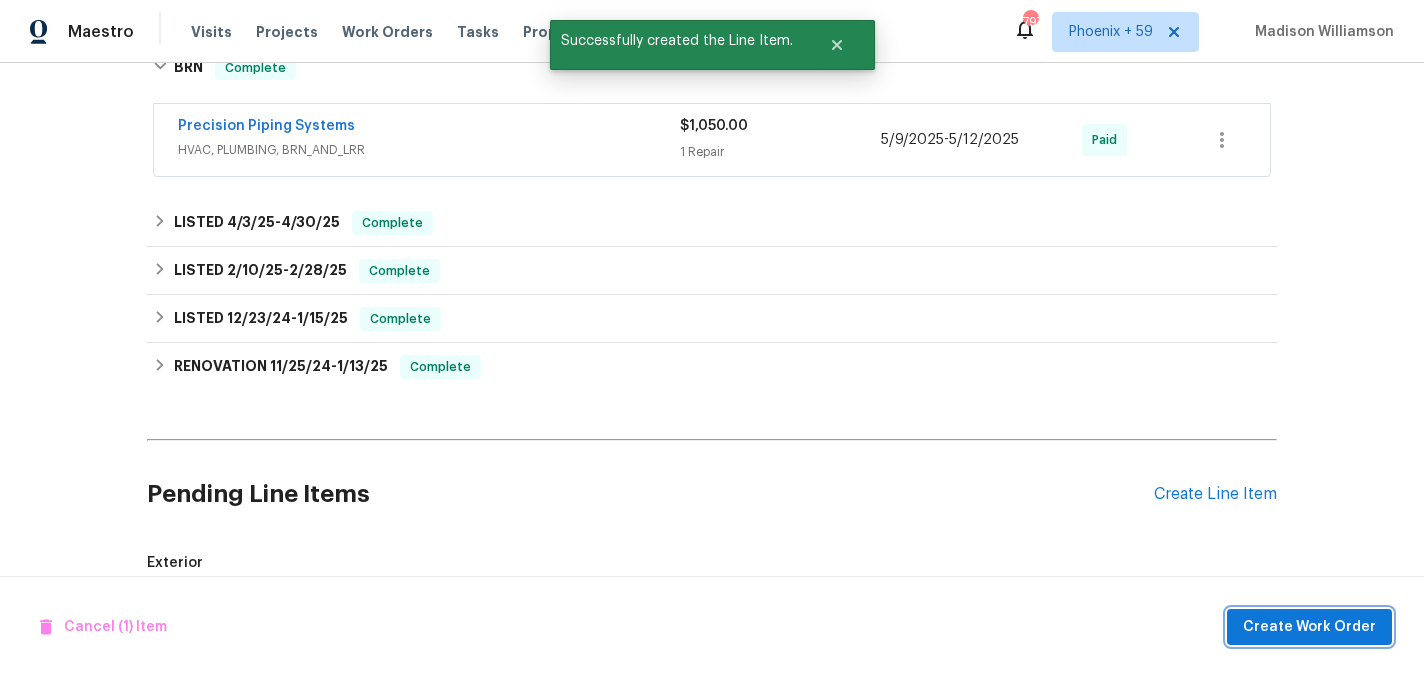 click on "Create Work Order" at bounding box center (1309, 627) 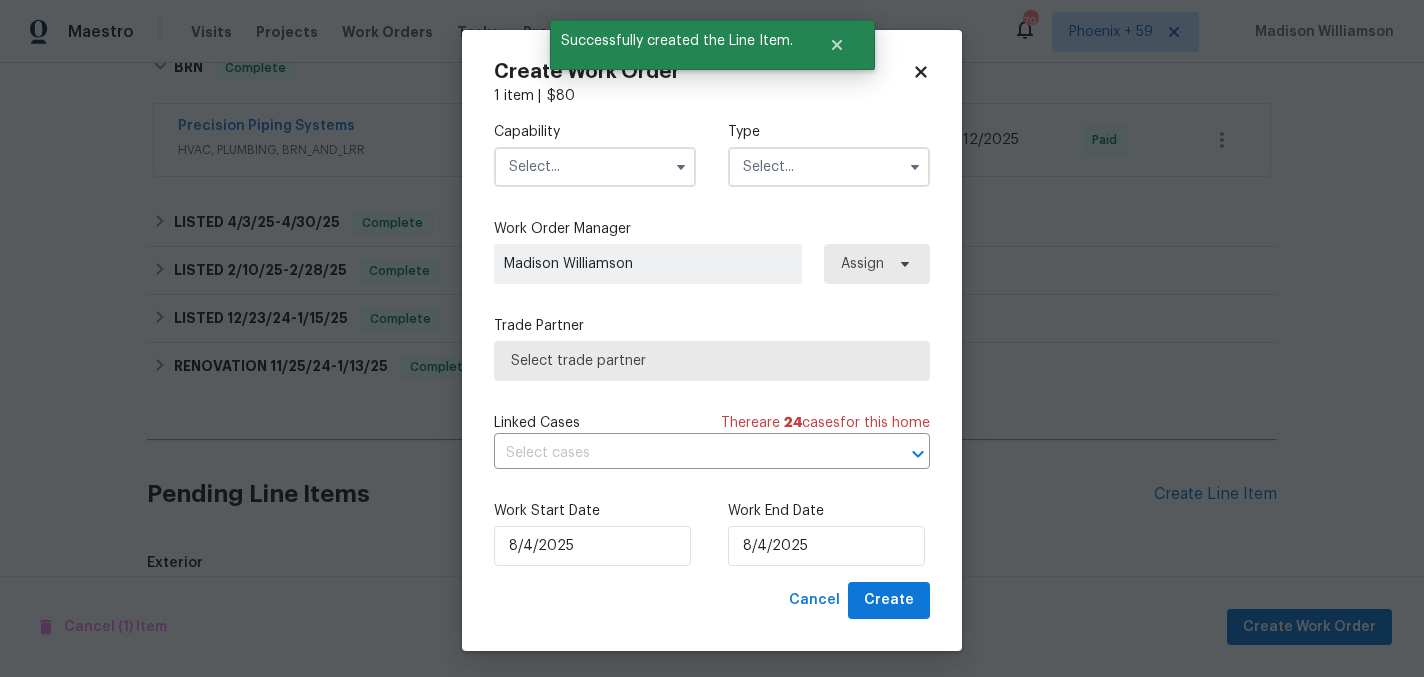 click at bounding box center (595, 167) 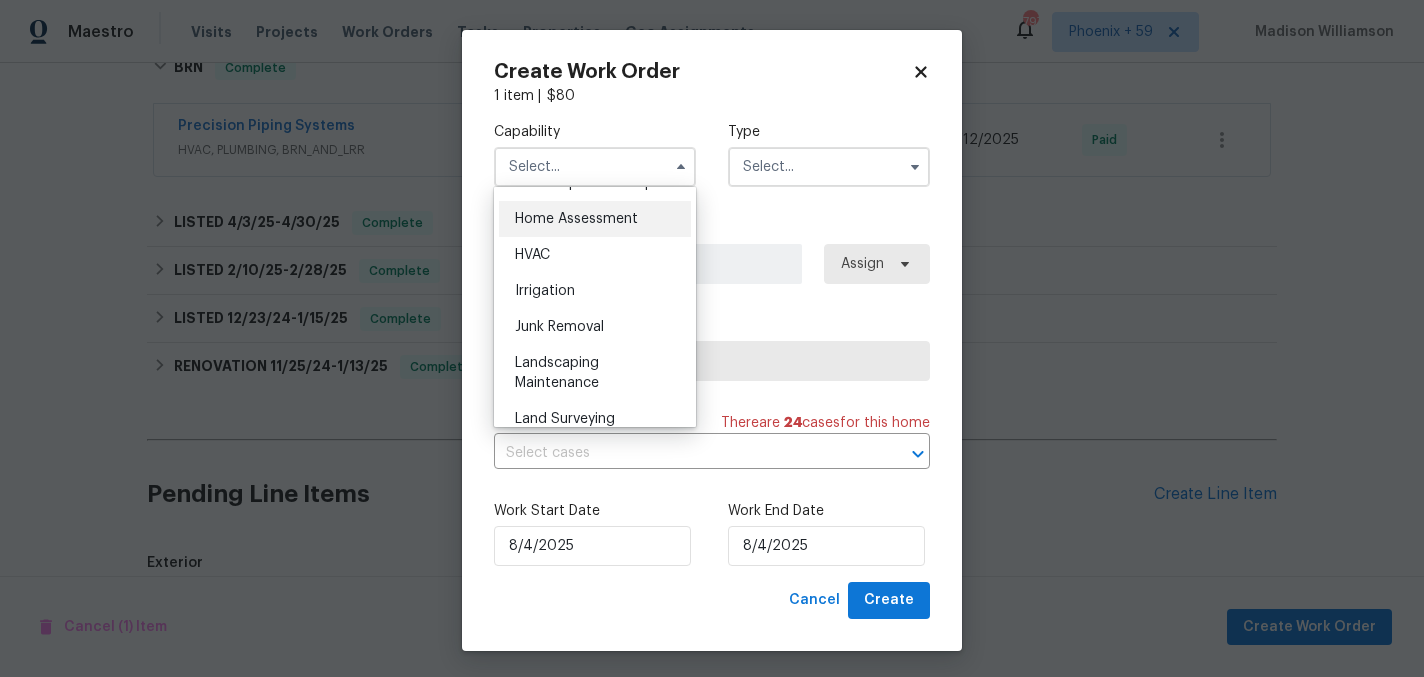scroll, scrollTop: 1178, scrollLeft: 0, axis: vertical 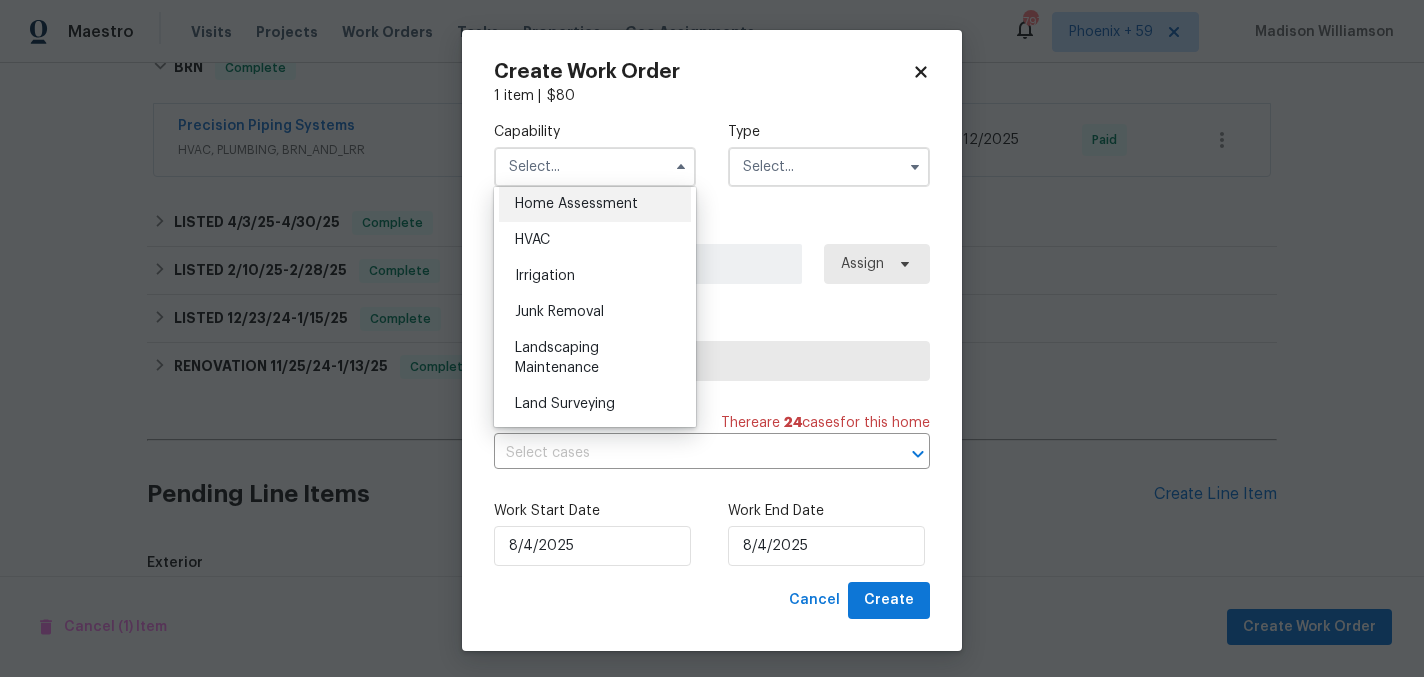 click on "Landscaping Maintenance" at bounding box center [595, 358] 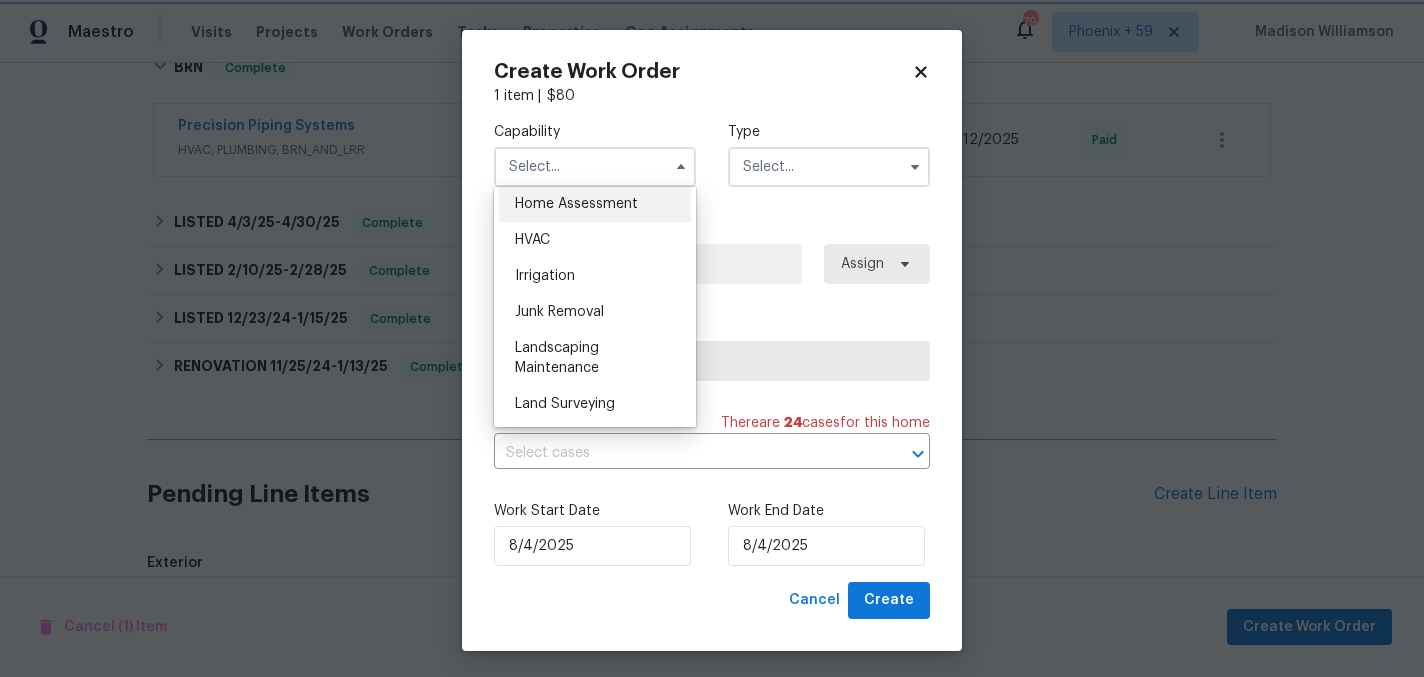 type on "Landscaping Maintenance" 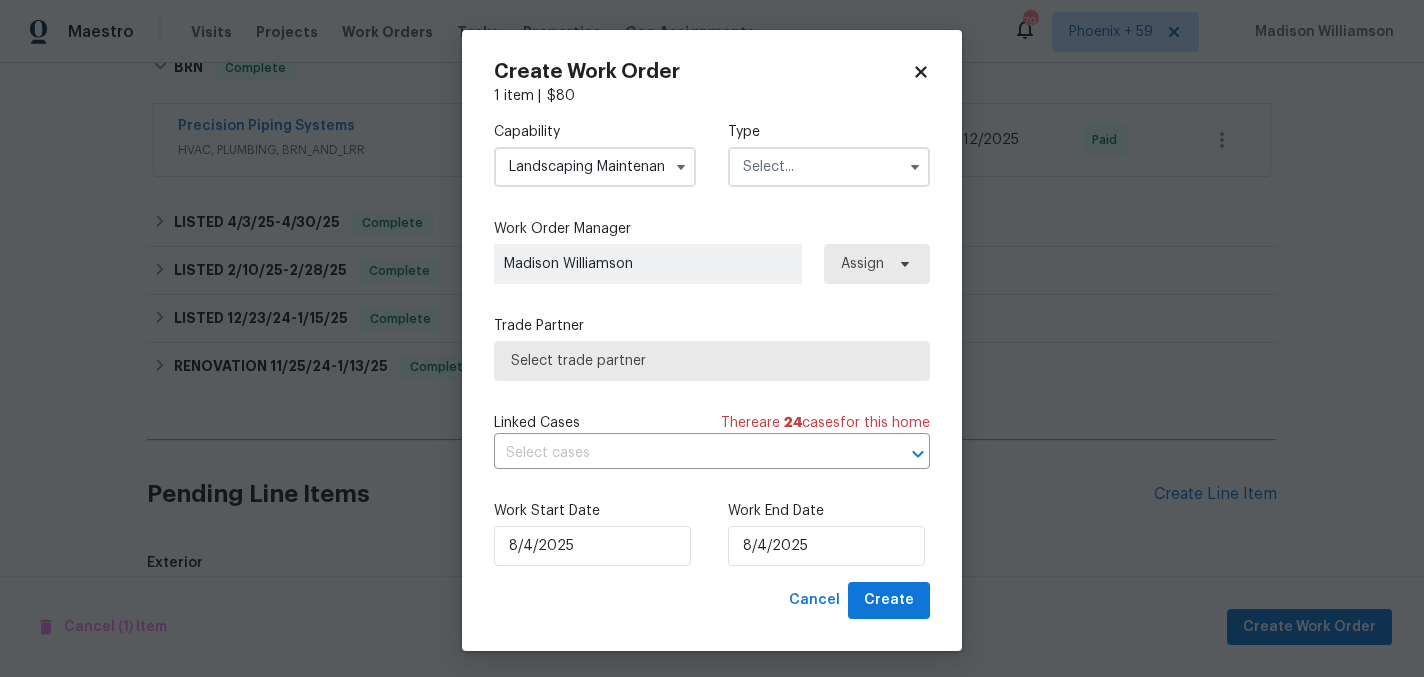 click at bounding box center [829, 167] 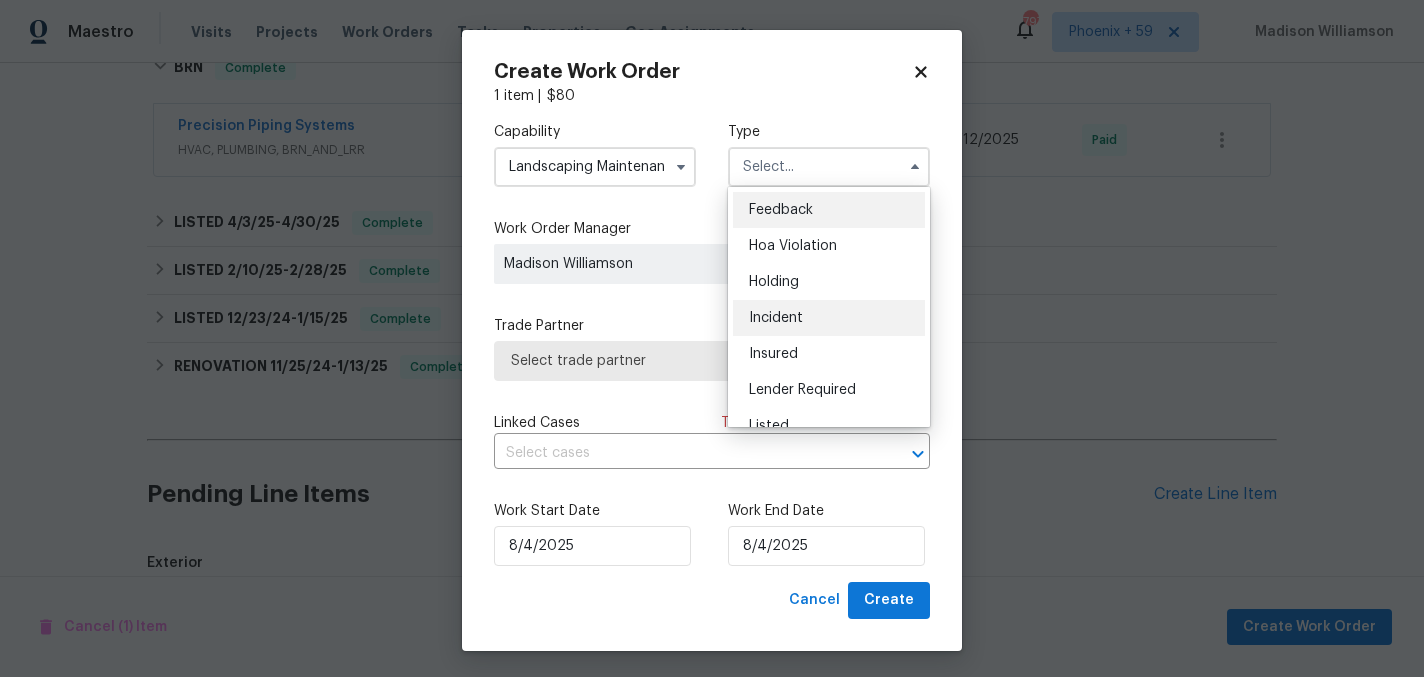 scroll, scrollTop: 454, scrollLeft: 0, axis: vertical 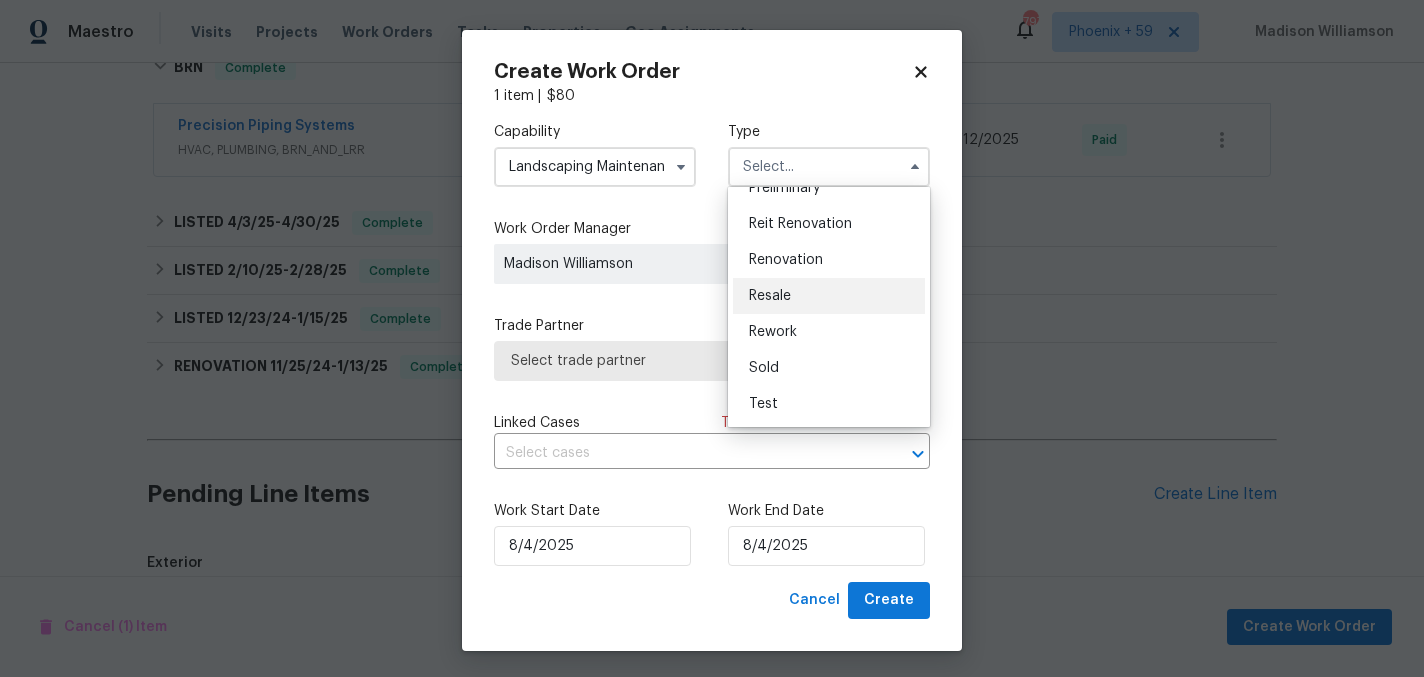 click on "Resale" at bounding box center [829, 296] 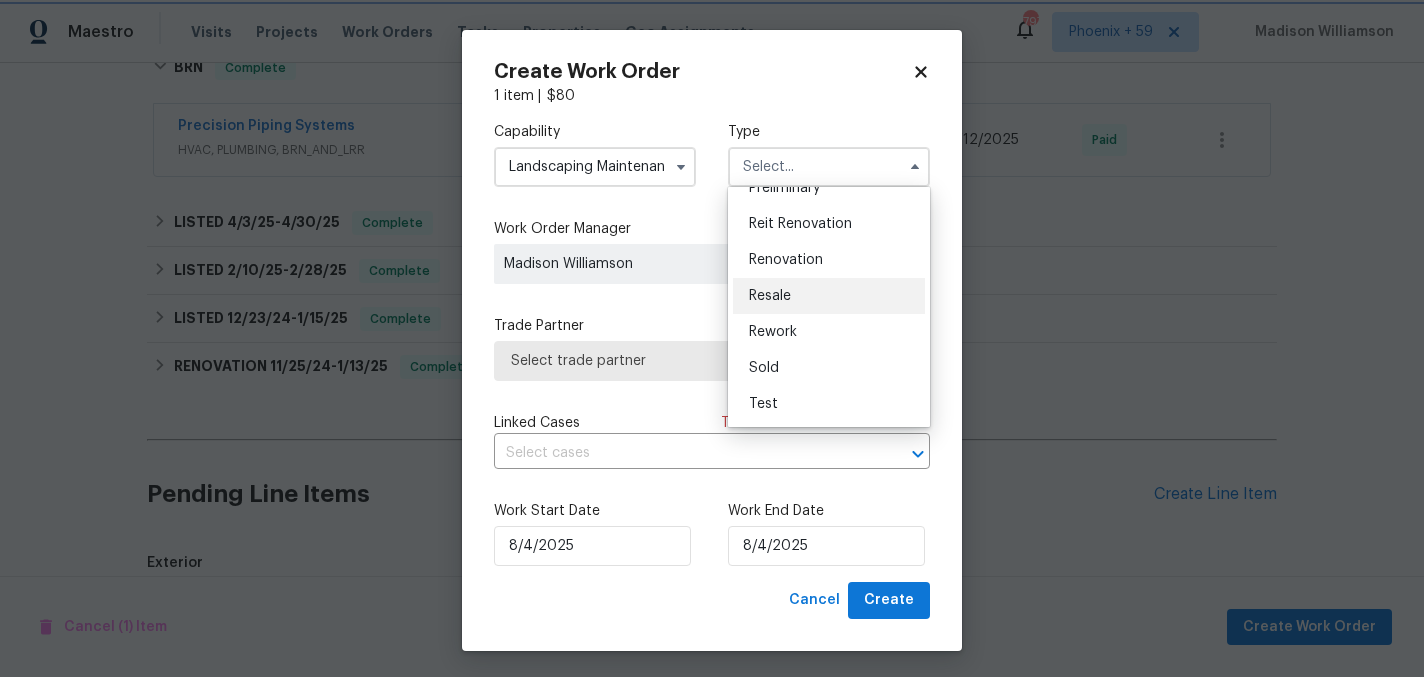 type on "Resale" 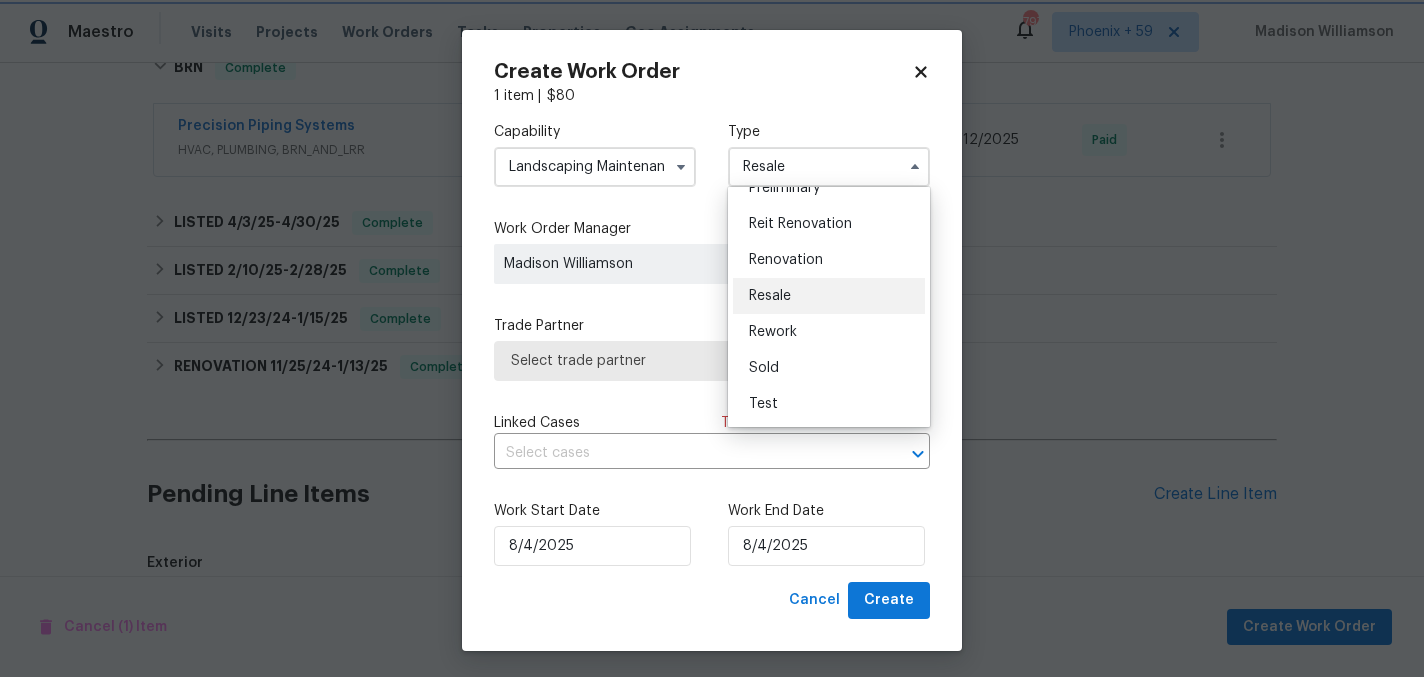 scroll, scrollTop: 0, scrollLeft: 0, axis: both 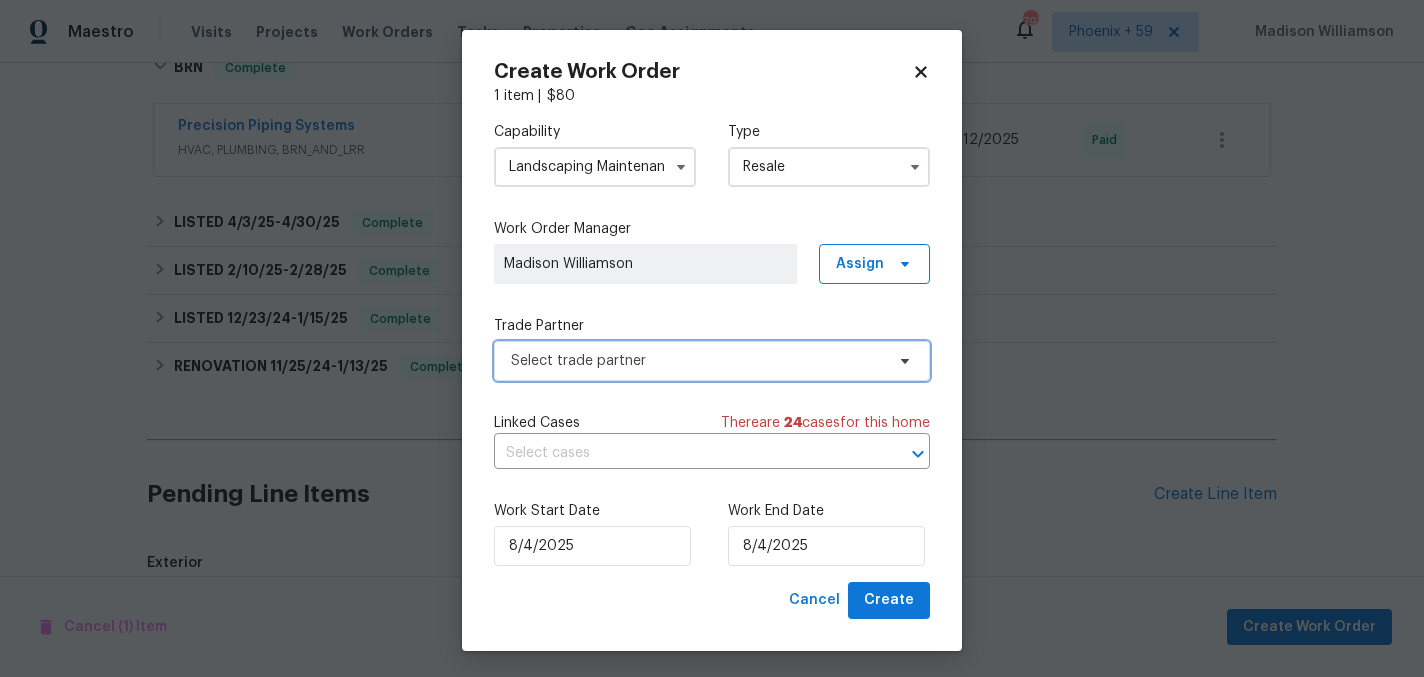 click on "Select trade partner" at bounding box center (697, 361) 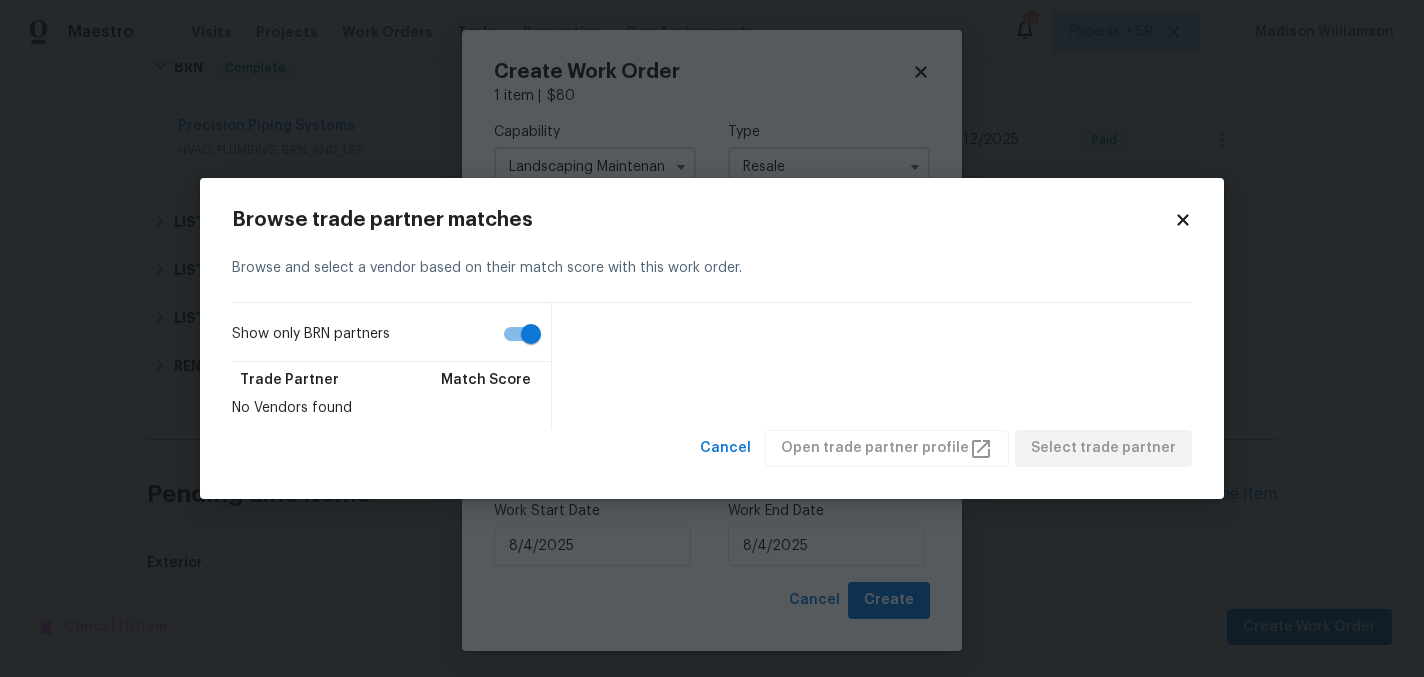 click on "Show only BRN partners" at bounding box center (531, 334) 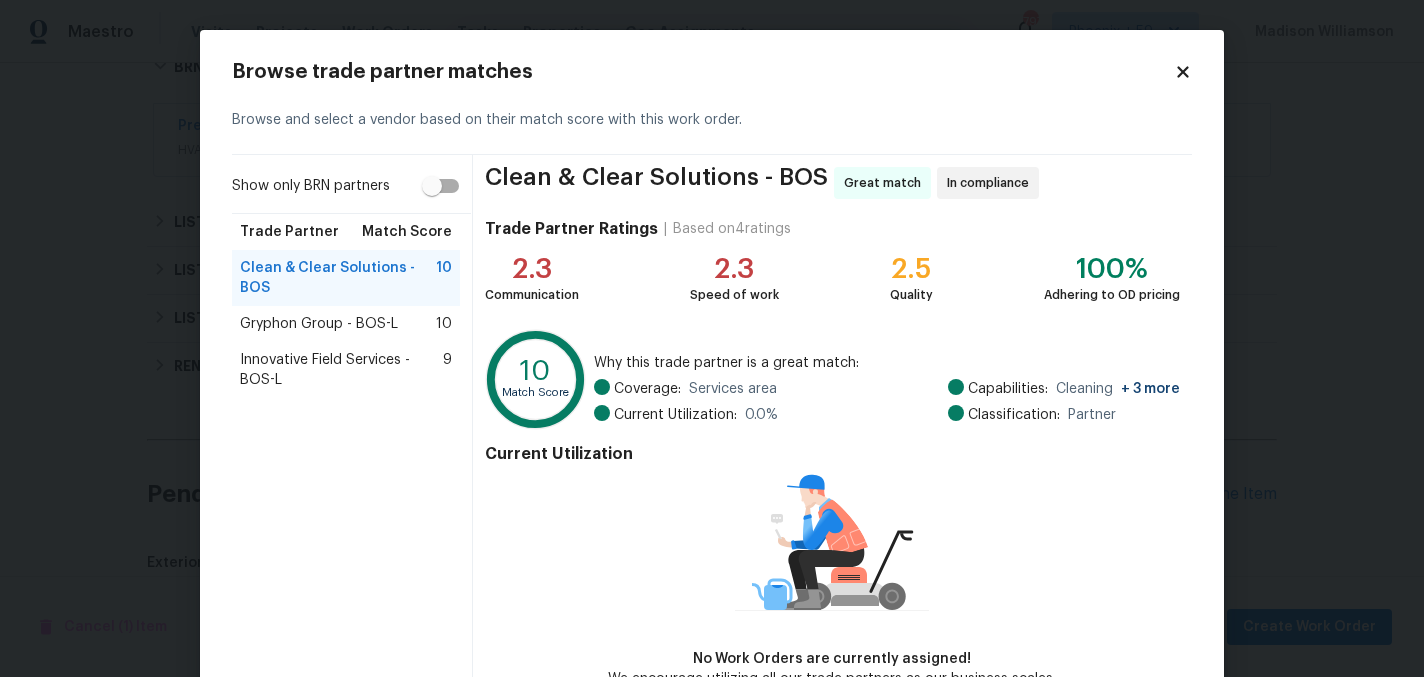 click on "Gryphon Group - BOS-L" at bounding box center (319, 324) 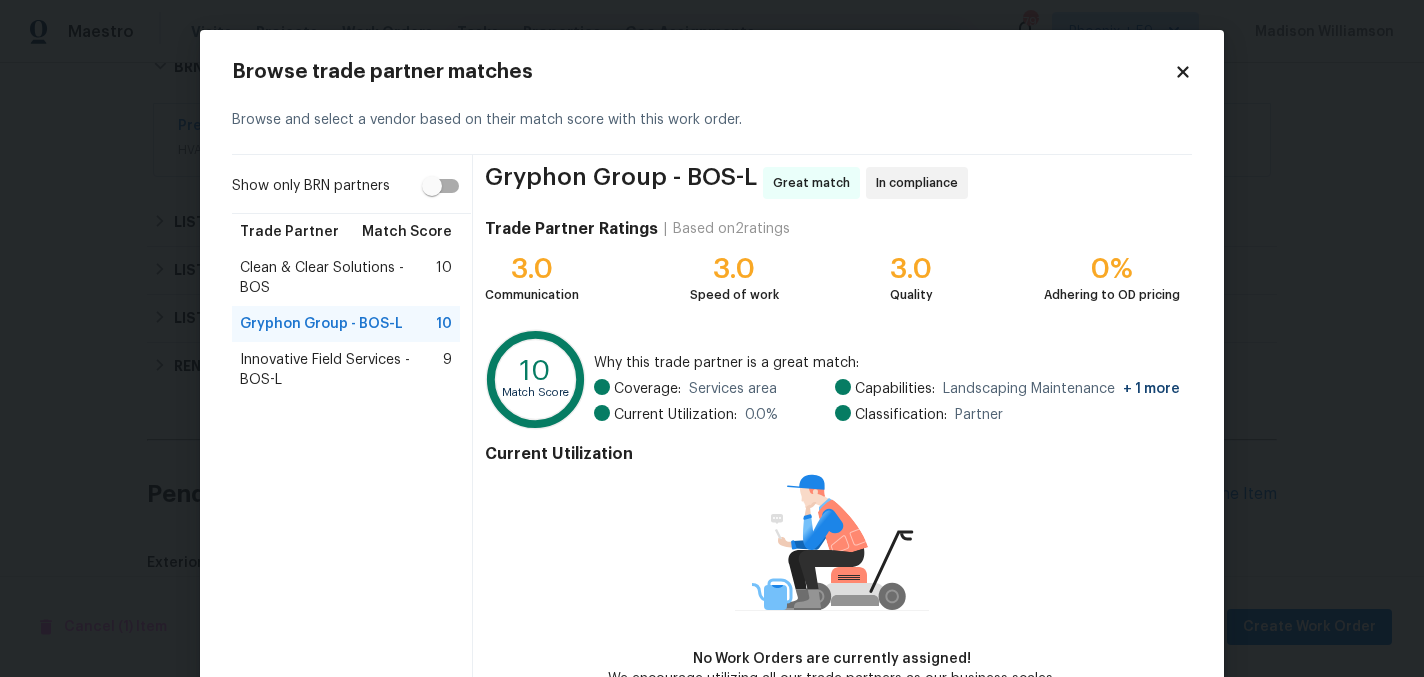 scroll, scrollTop: 121, scrollLeft: 0, axis: vertical 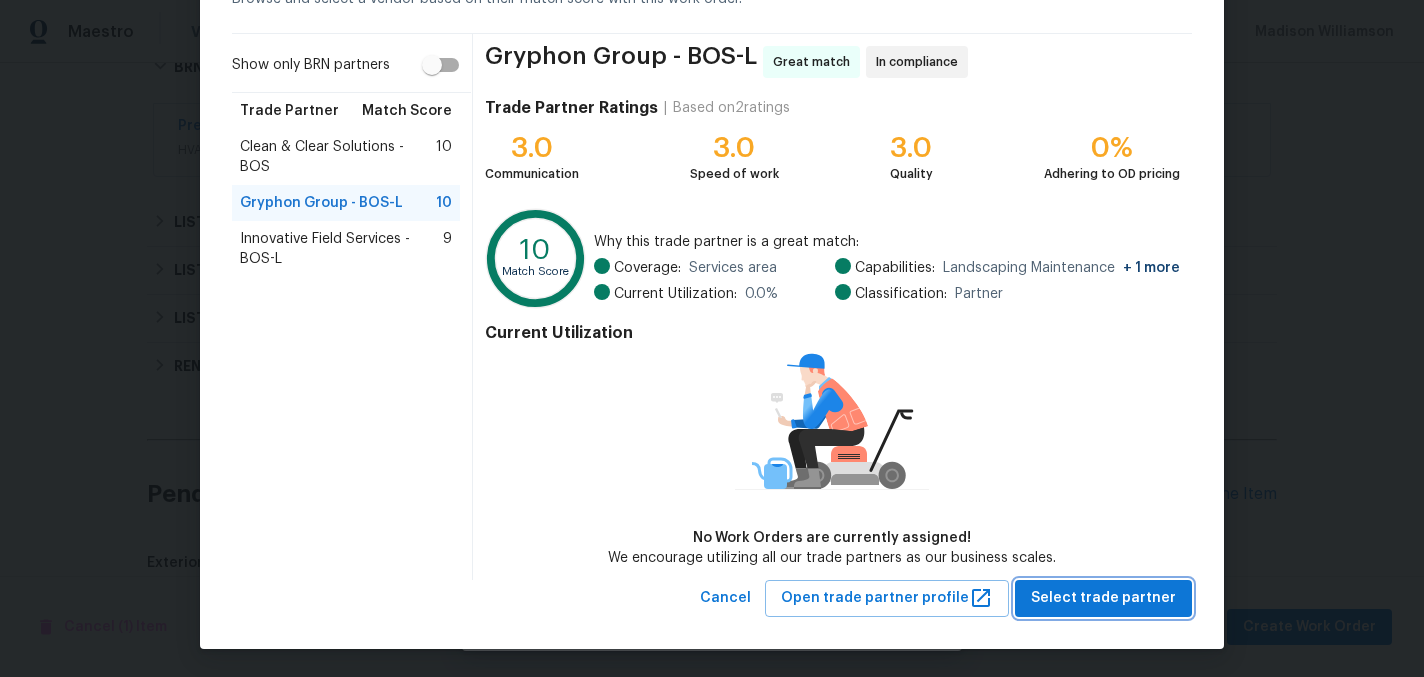 click on "Select trade partner" at bounding box center (1103, 598) 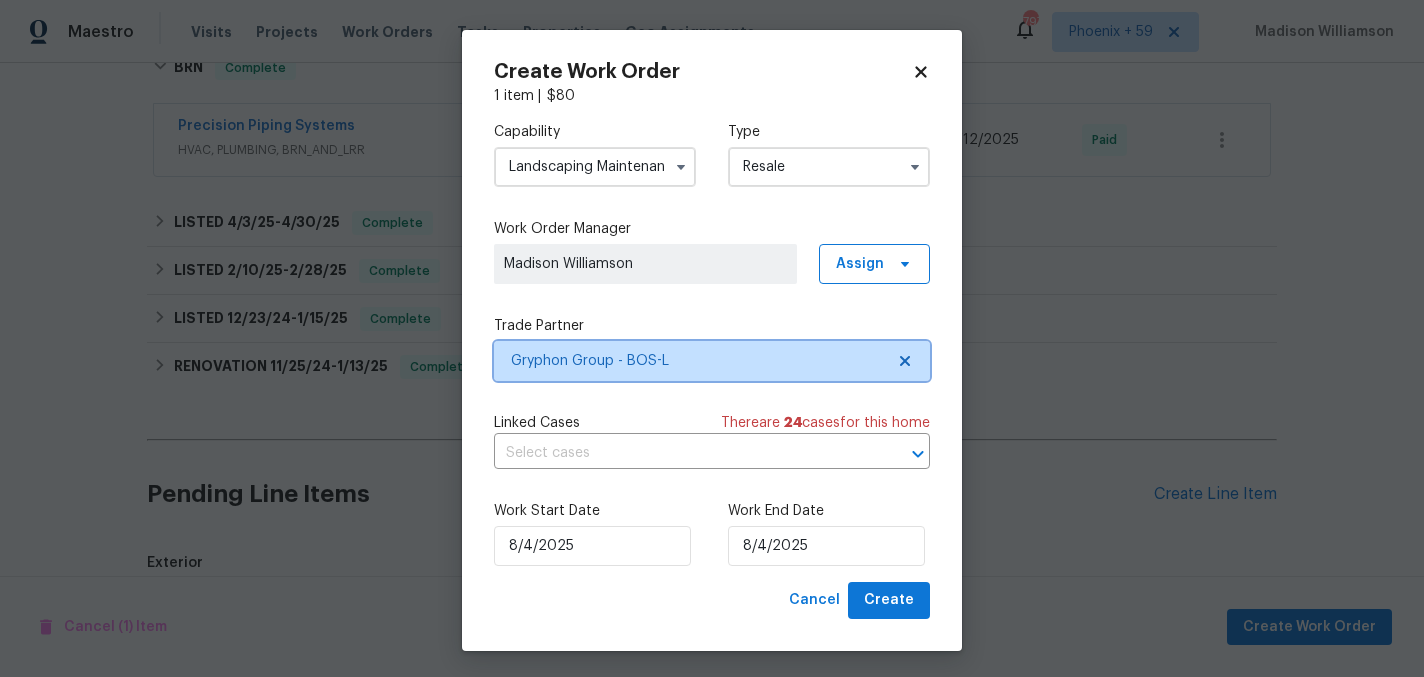 scroll, scrollTop: 0, scrollLeft: 0, axis: both 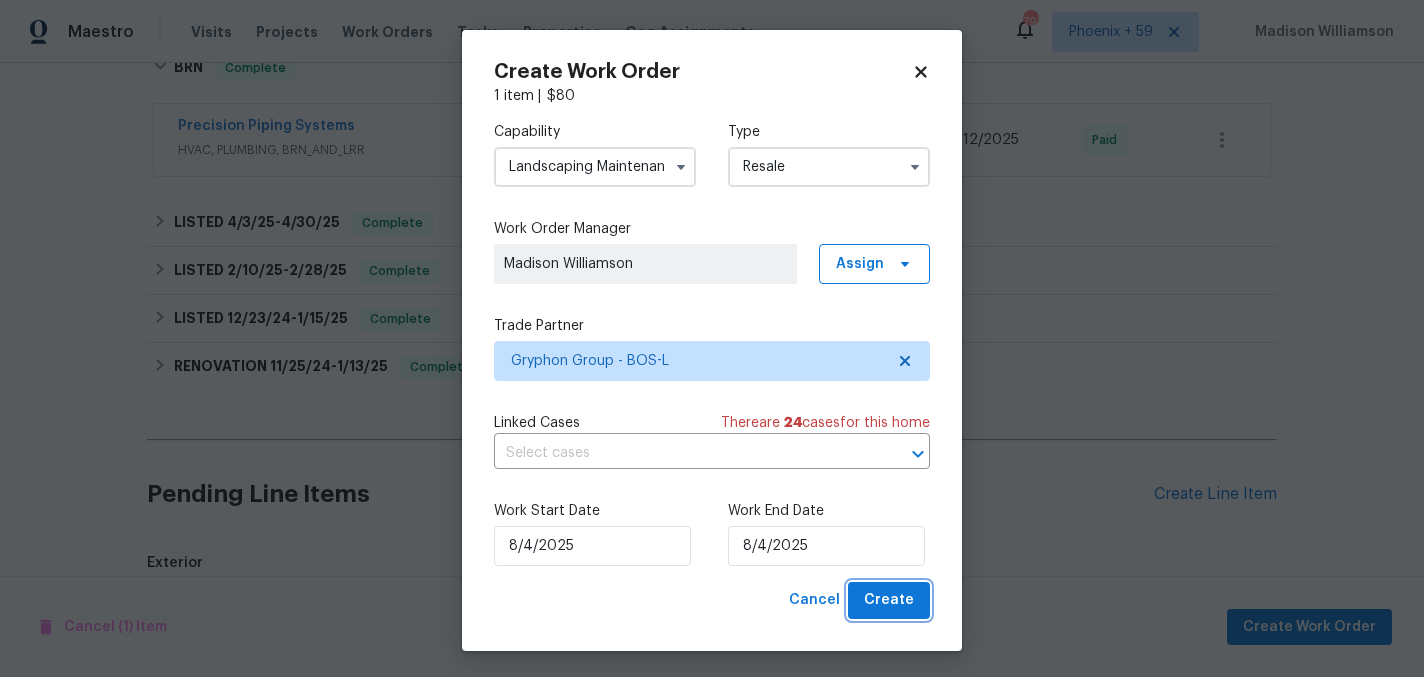 click on "Create" at bounding box center (889, 600) 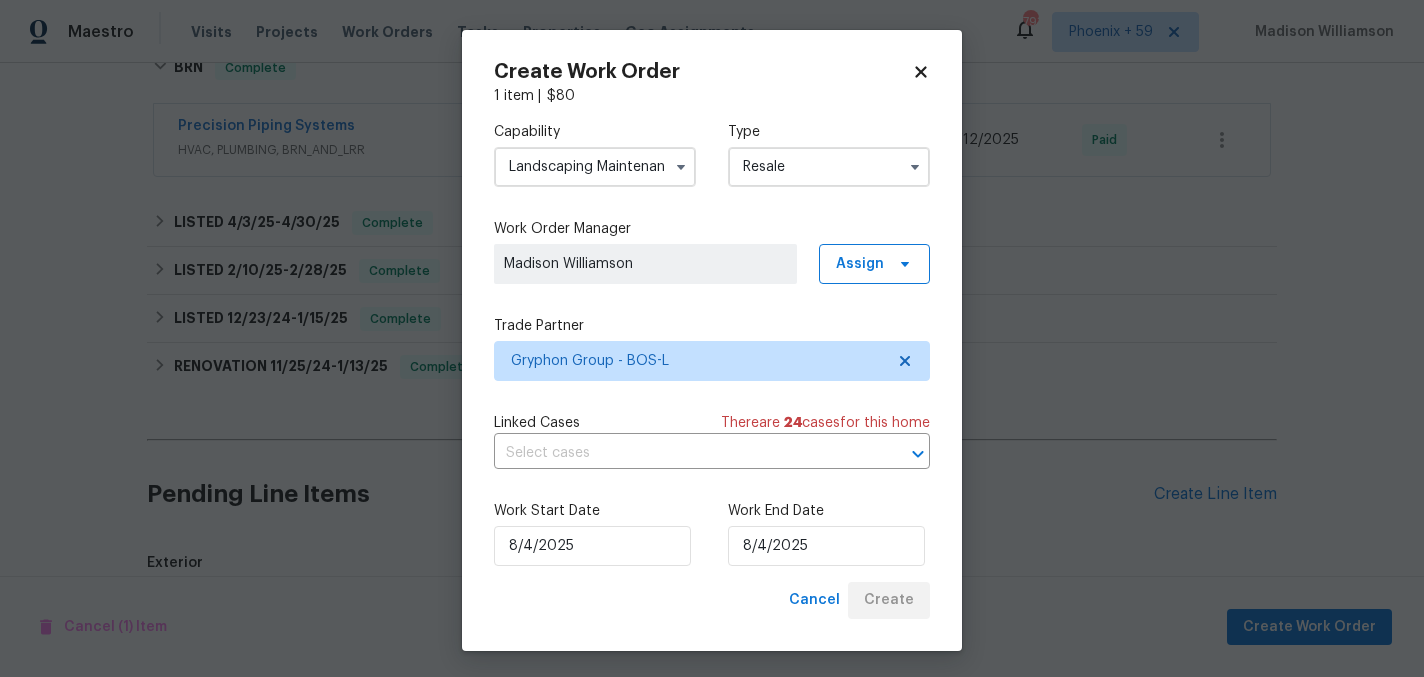 checkbox on "false" 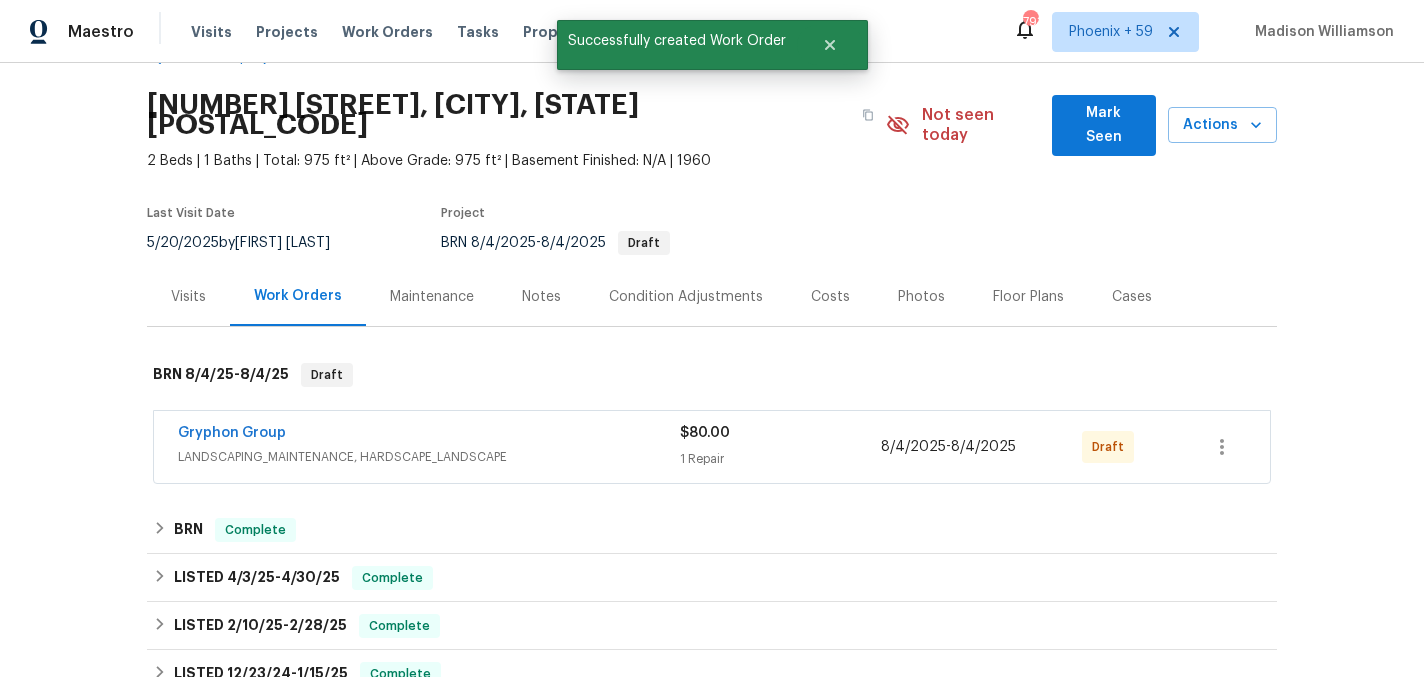 scroll, scrollTop: 10, scrollLeft: 0, axis: vertical 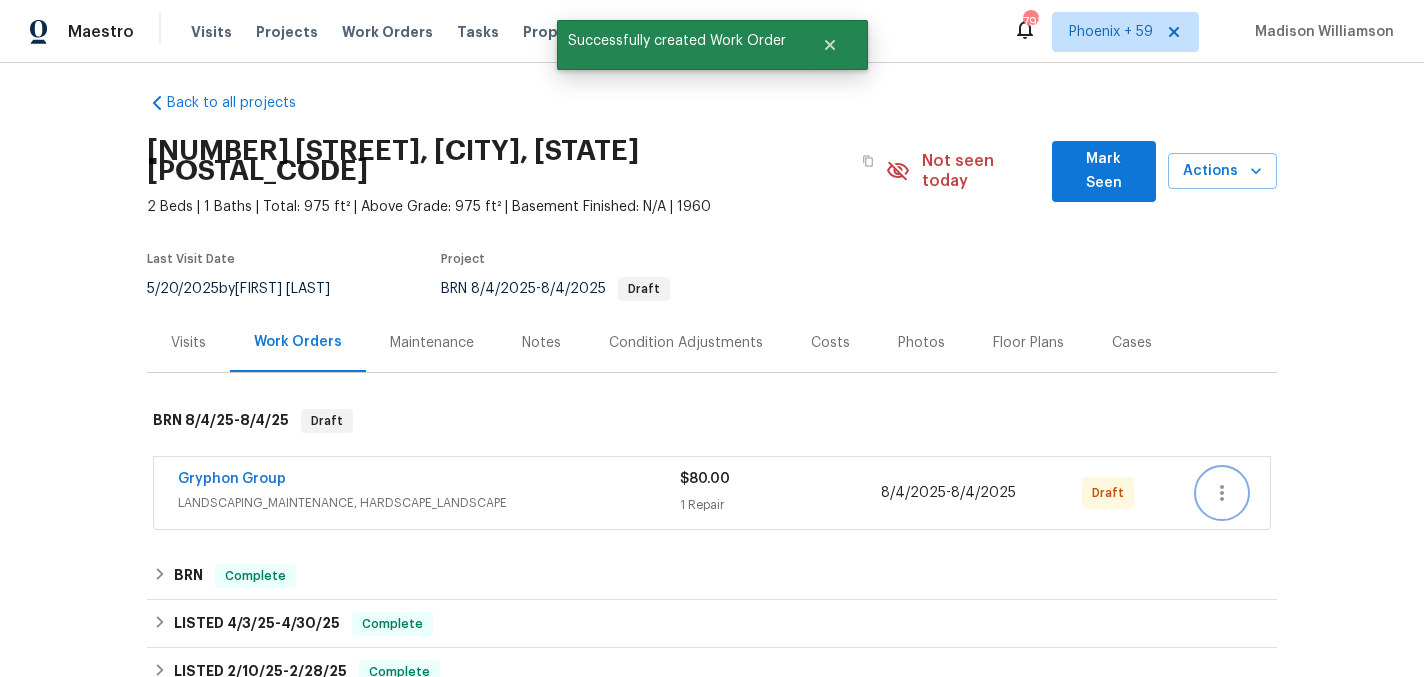 click 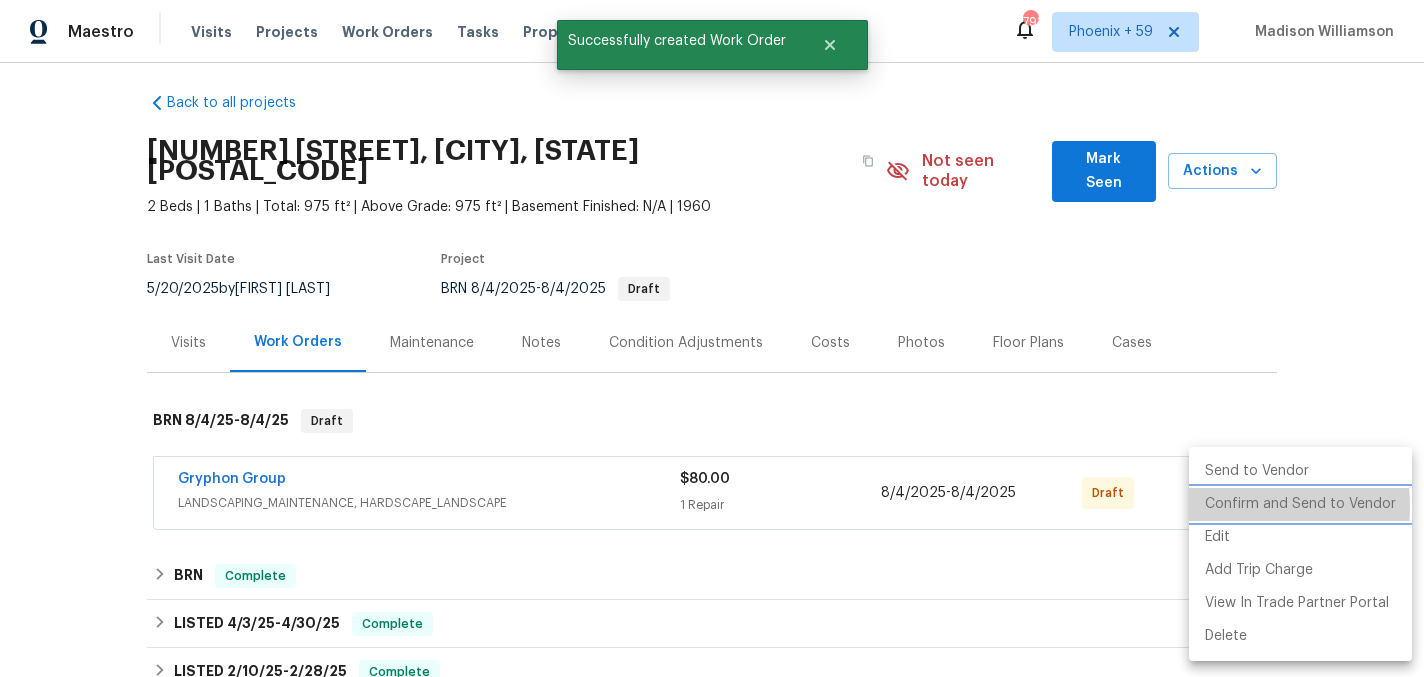 click on "Confirm and Send to Vendor" at bounding box center (1300, 504) 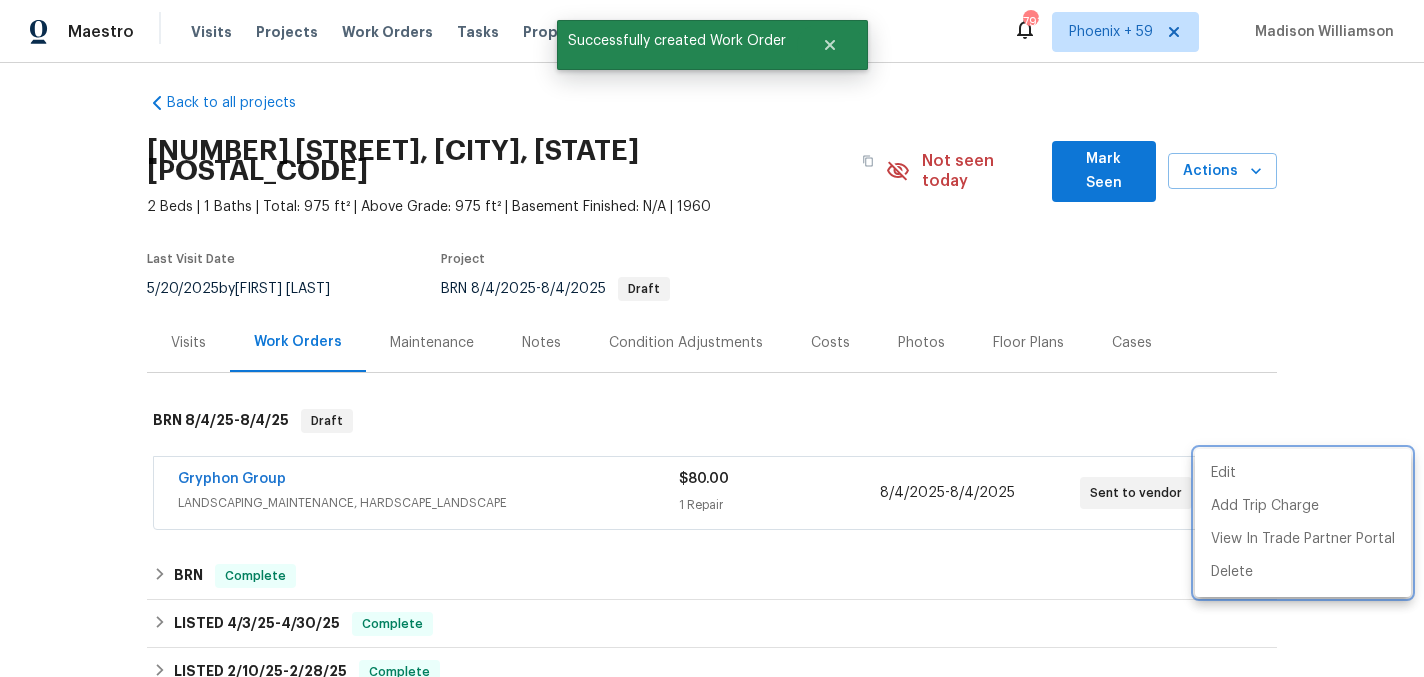 click at bounding box center (712, 338) 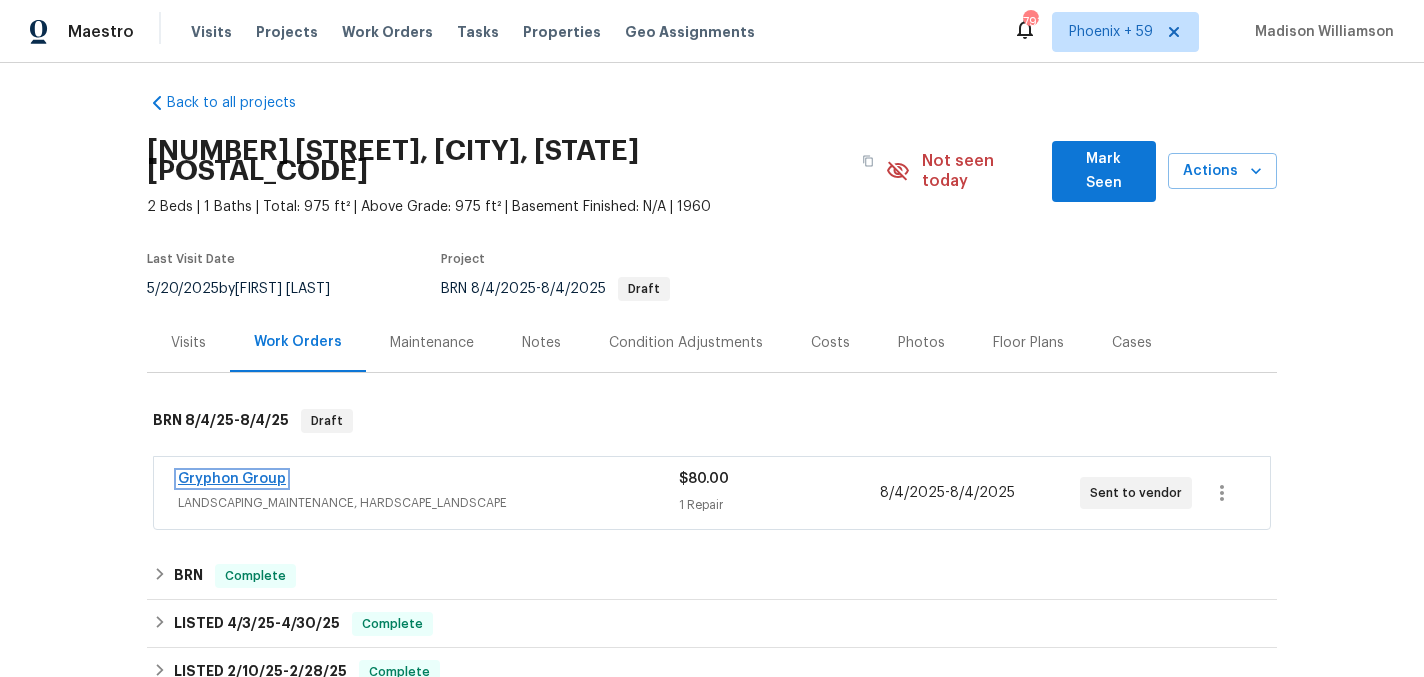 click on "Gryphon Group" at bounding box center (232, 479) 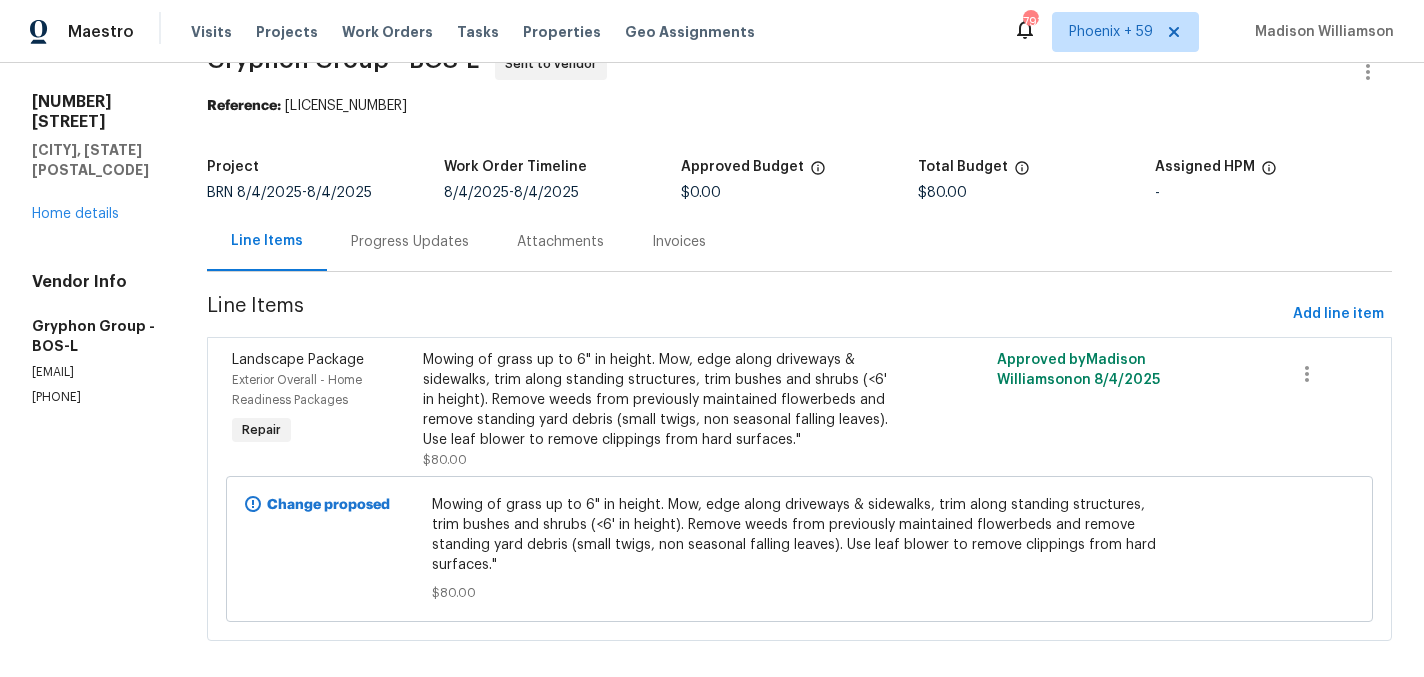 scroll, scrollTop: 0, scrollLeft: 0, axis: both 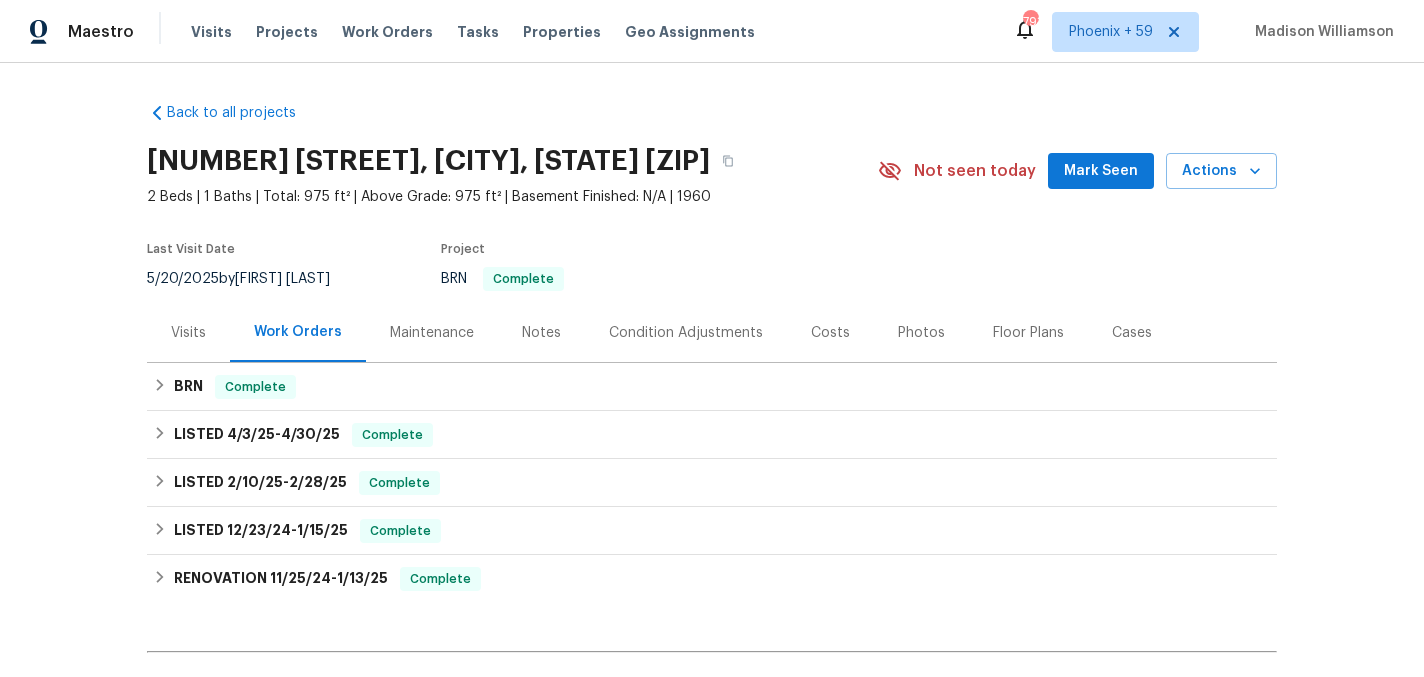 click on "Maintenance" at bounding box center [432, 333] 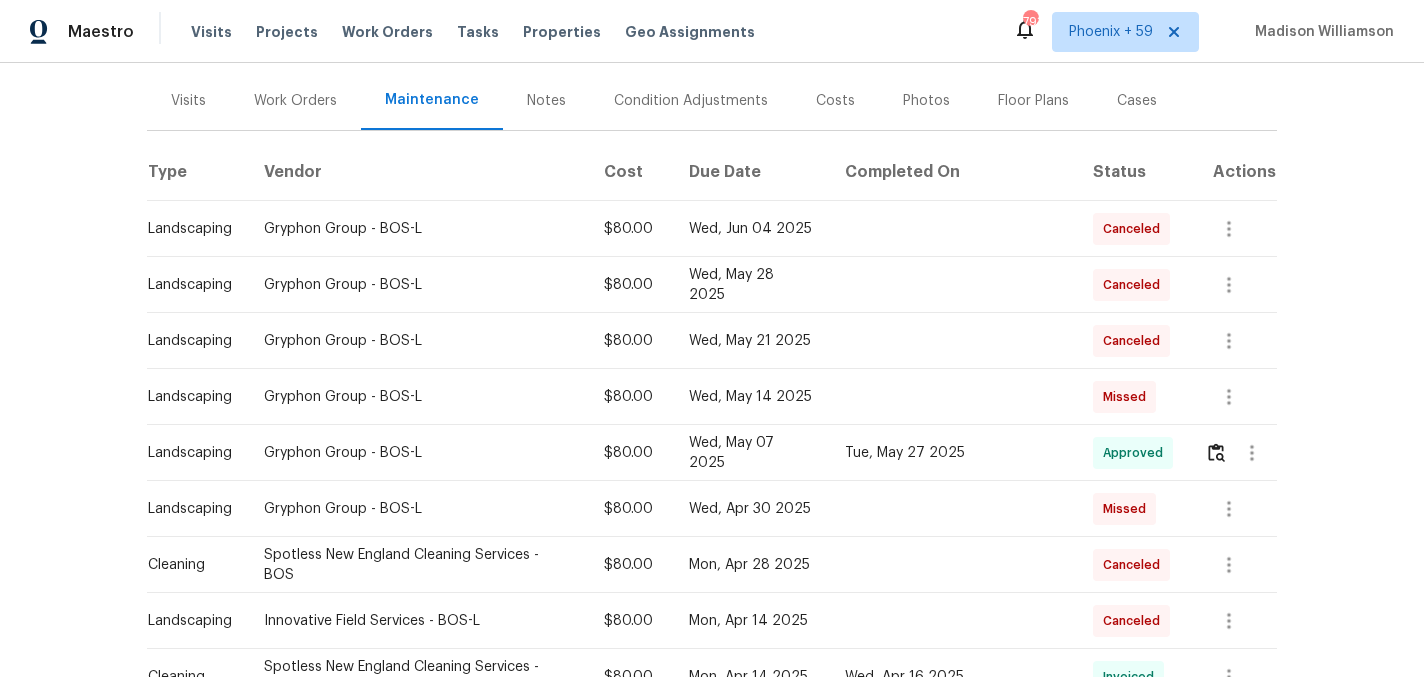 scroll, scrollTop: 242, scrollLeft: 0, axis: vertical 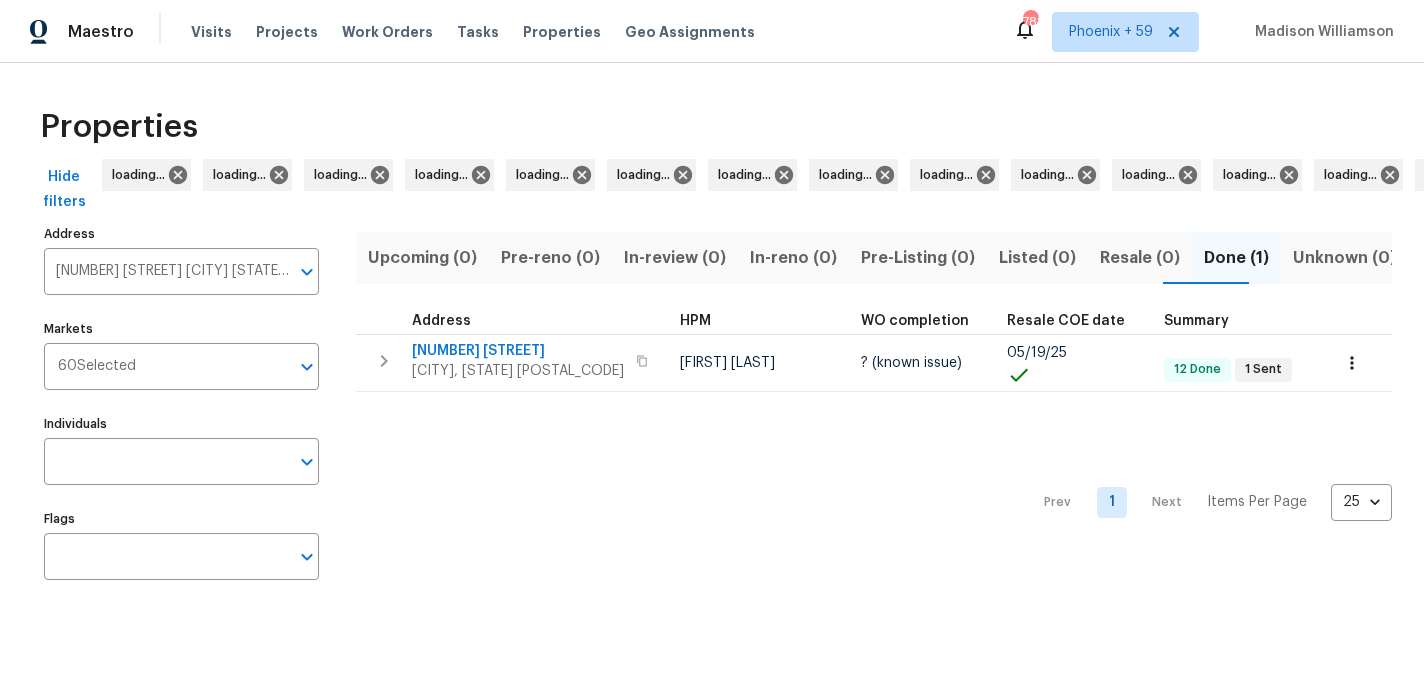 click on "[NUMBER] [STREET] [CITY] [STATE] [POSTAL_CODE]" at bounding box center (166, 271) 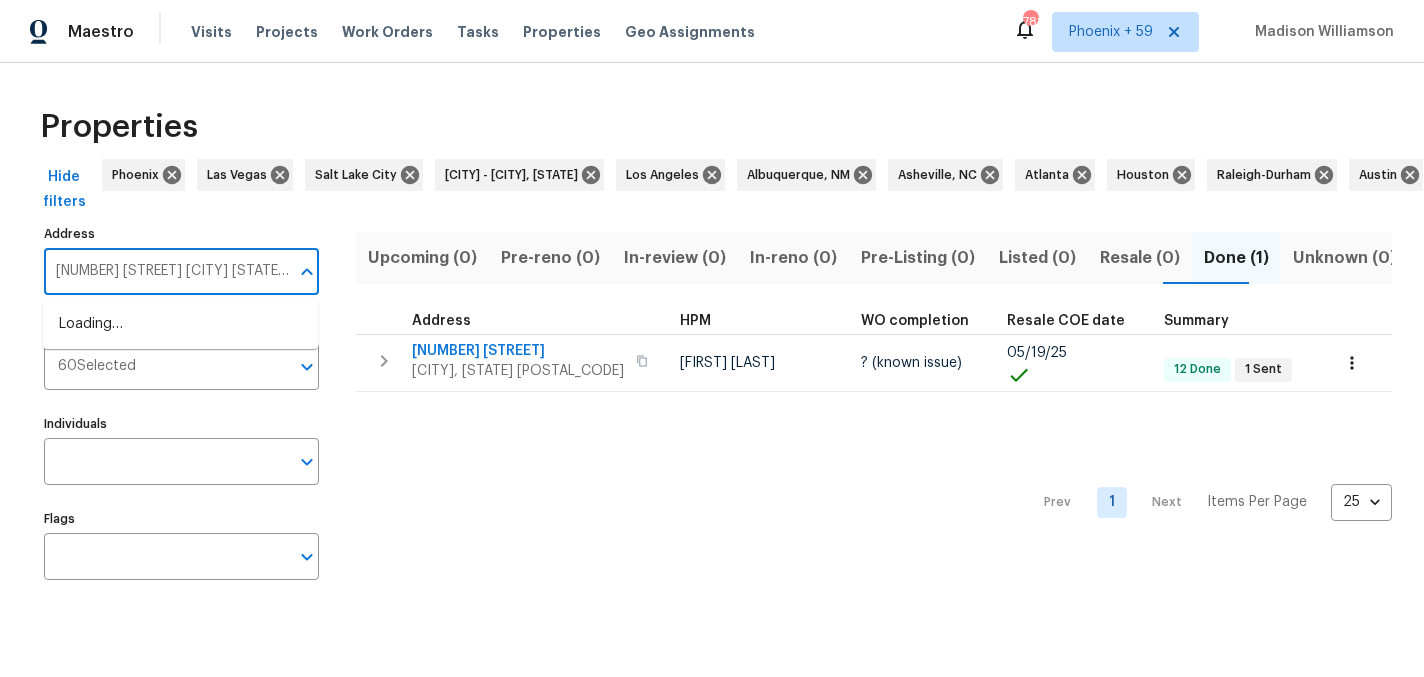 click on "[NUMBER] [STREET] [CITY] [STATE] [POSTAL_CODE]" at bounding box center [166, 271] 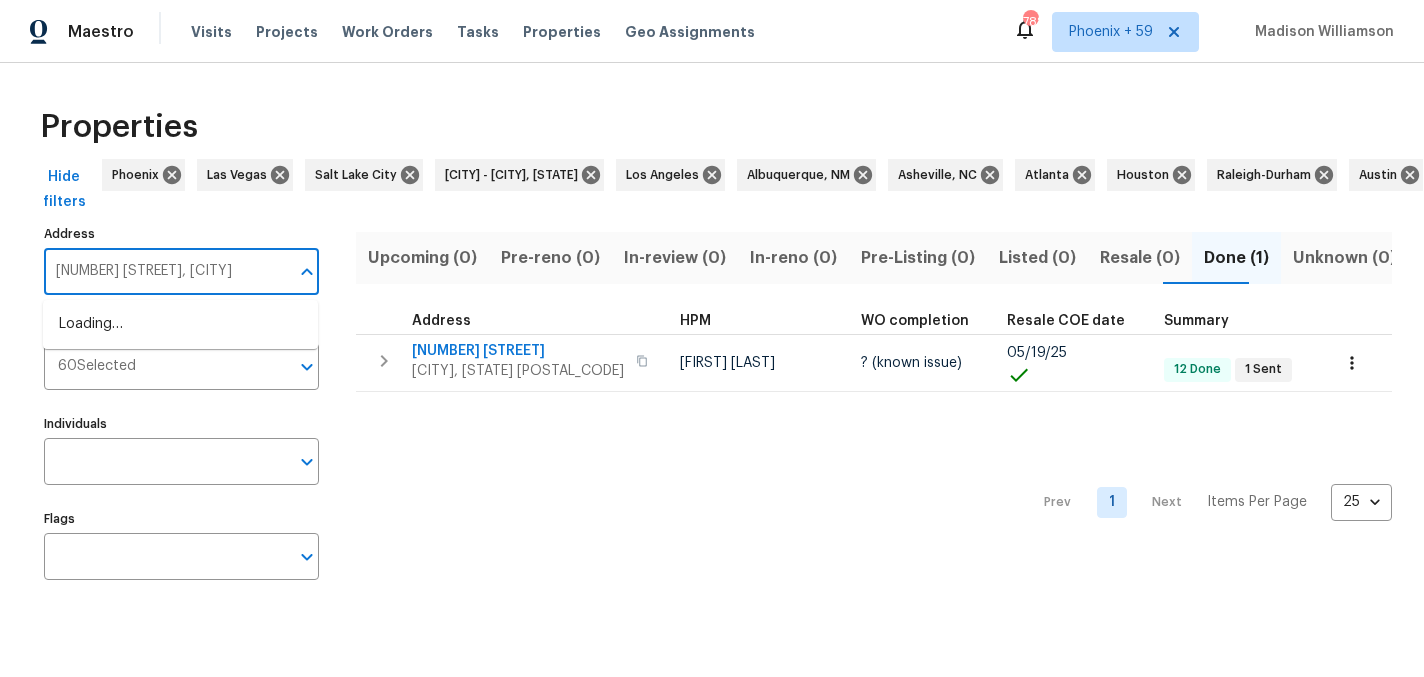 scroll, scrollTop: 0, scrollLeft: 0, axis: both 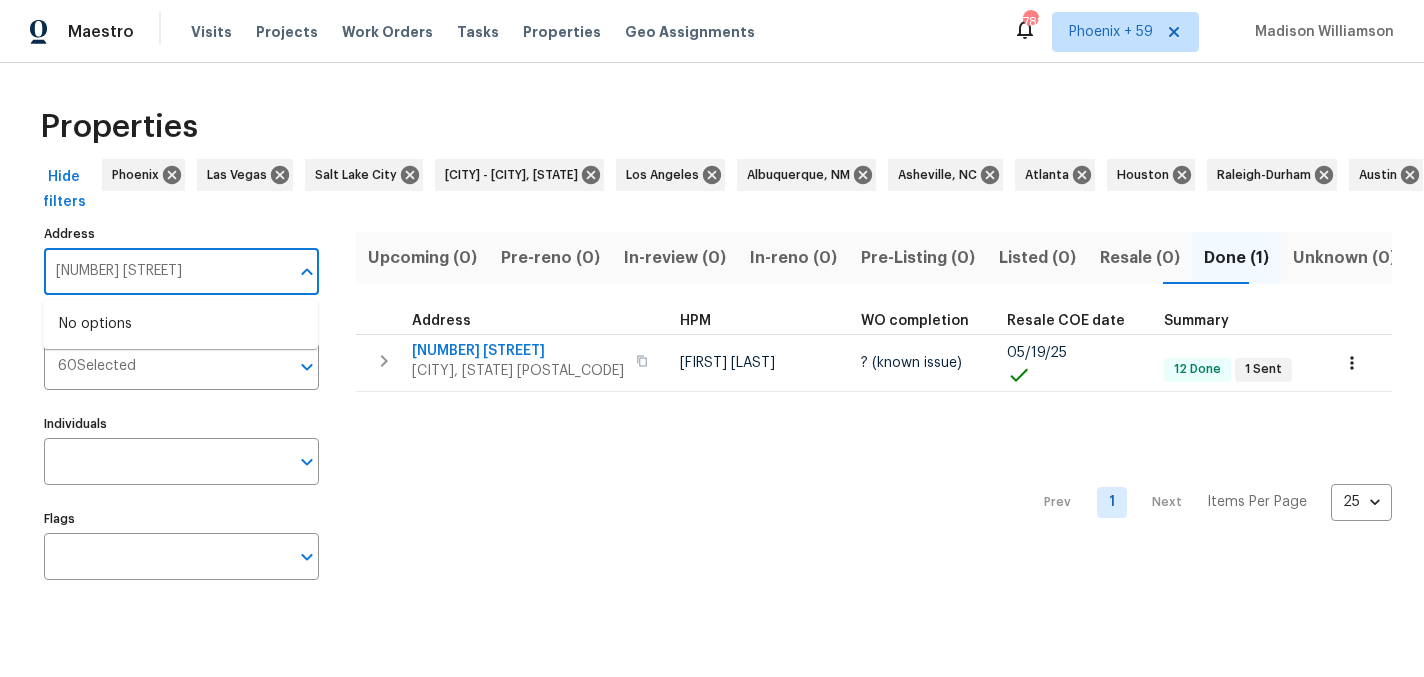 type on "[NUMBER] [STREET]" 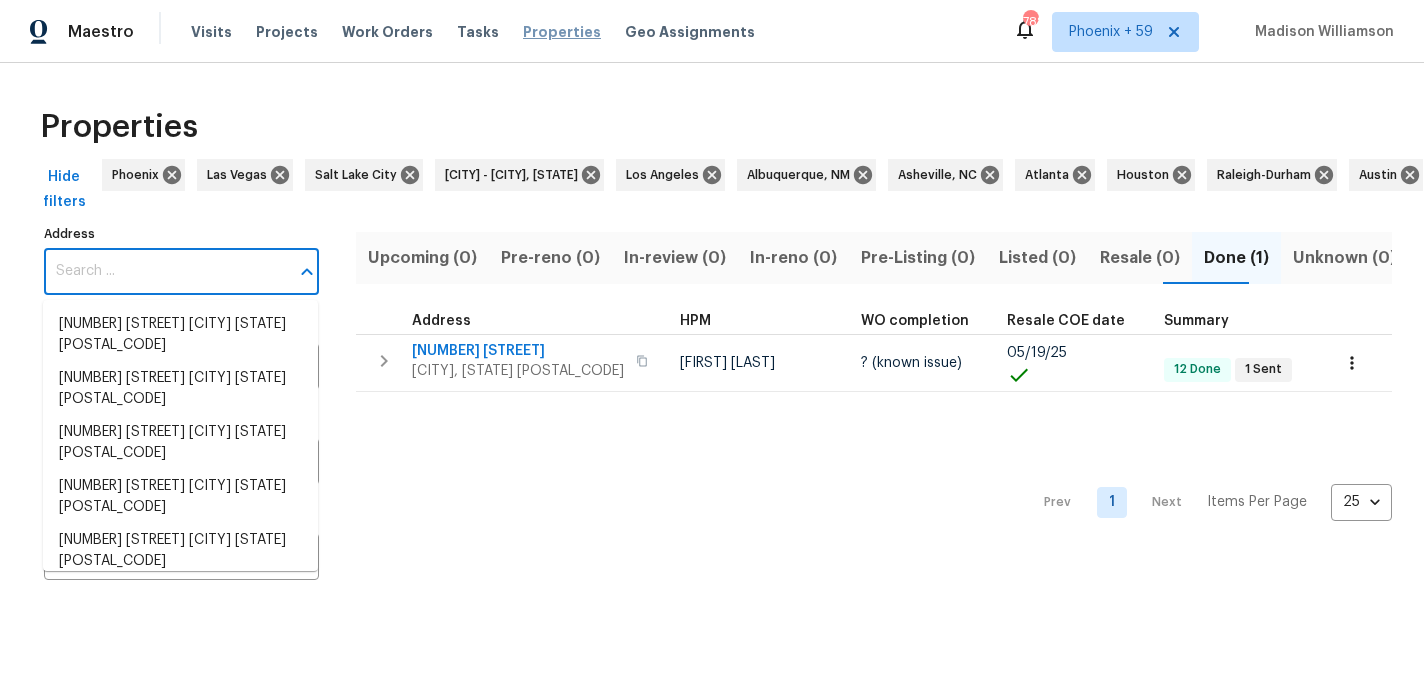 type 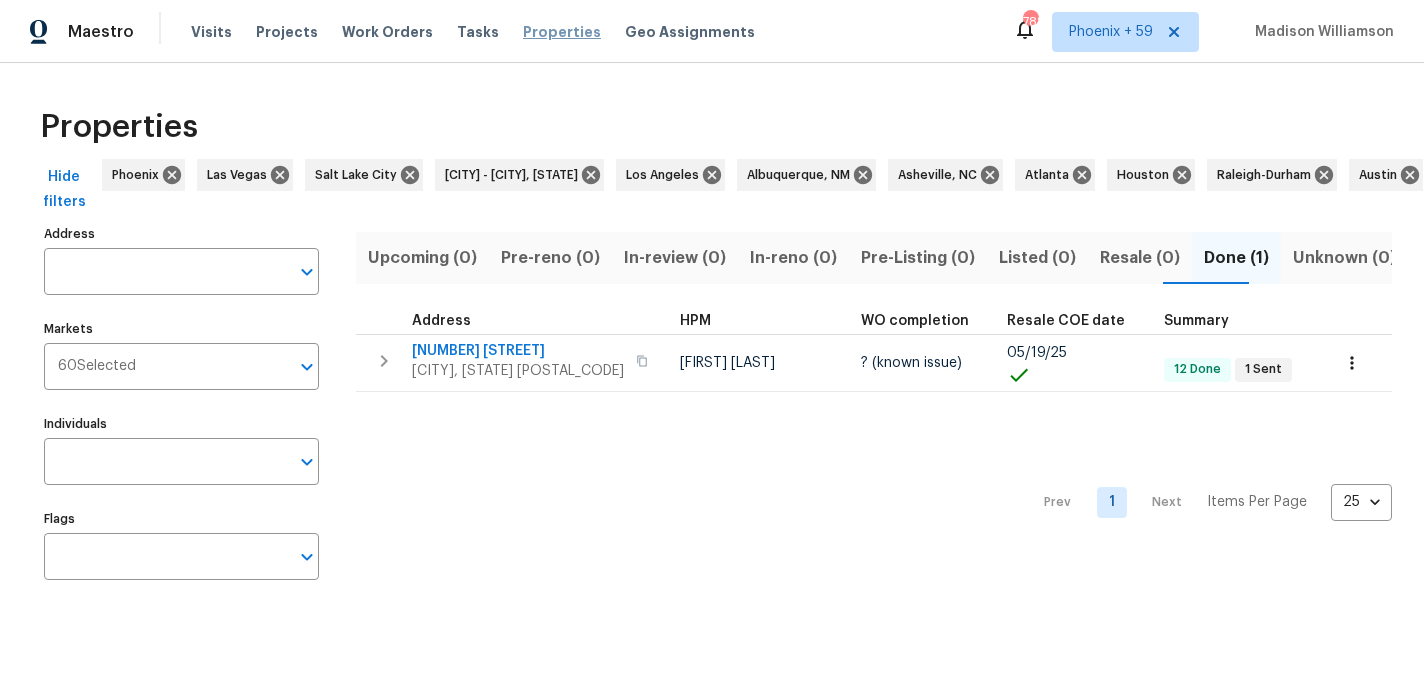 click on "Properties" at bounding box center [562, 32] 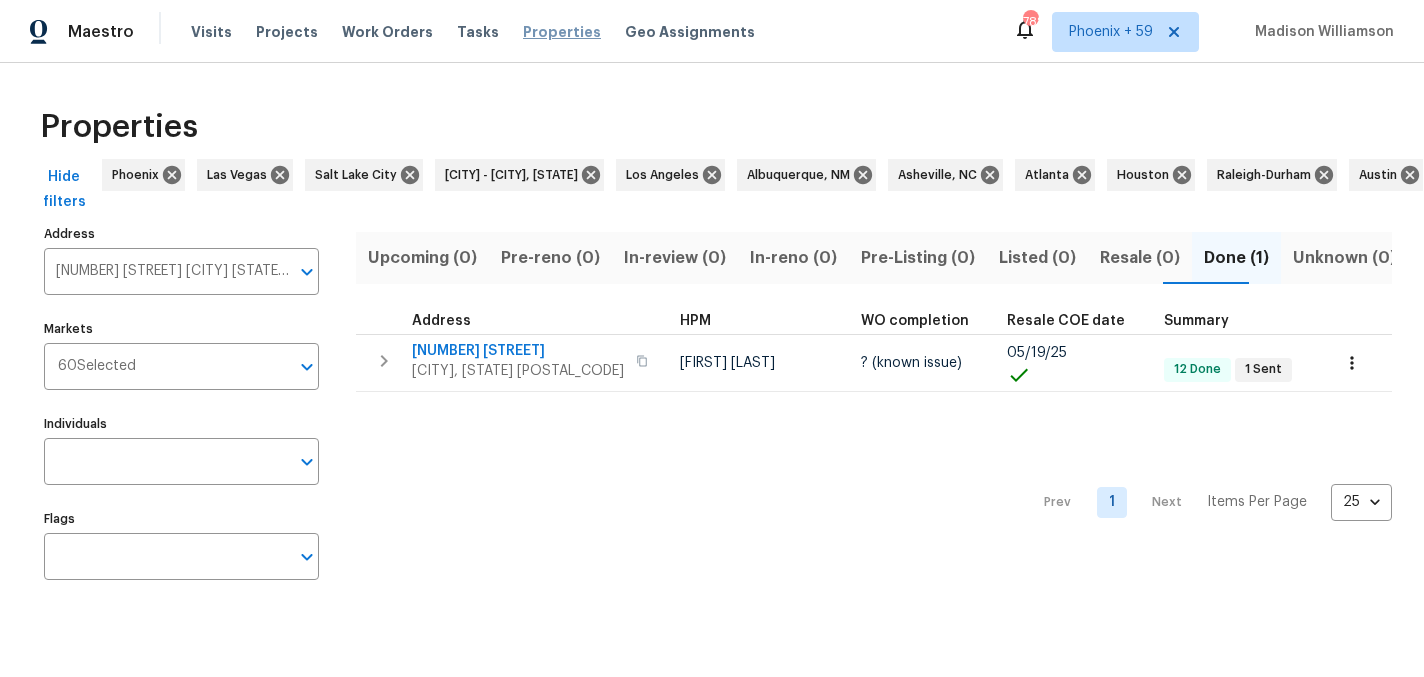 click on "Properties" at bounding box center [562, 32] 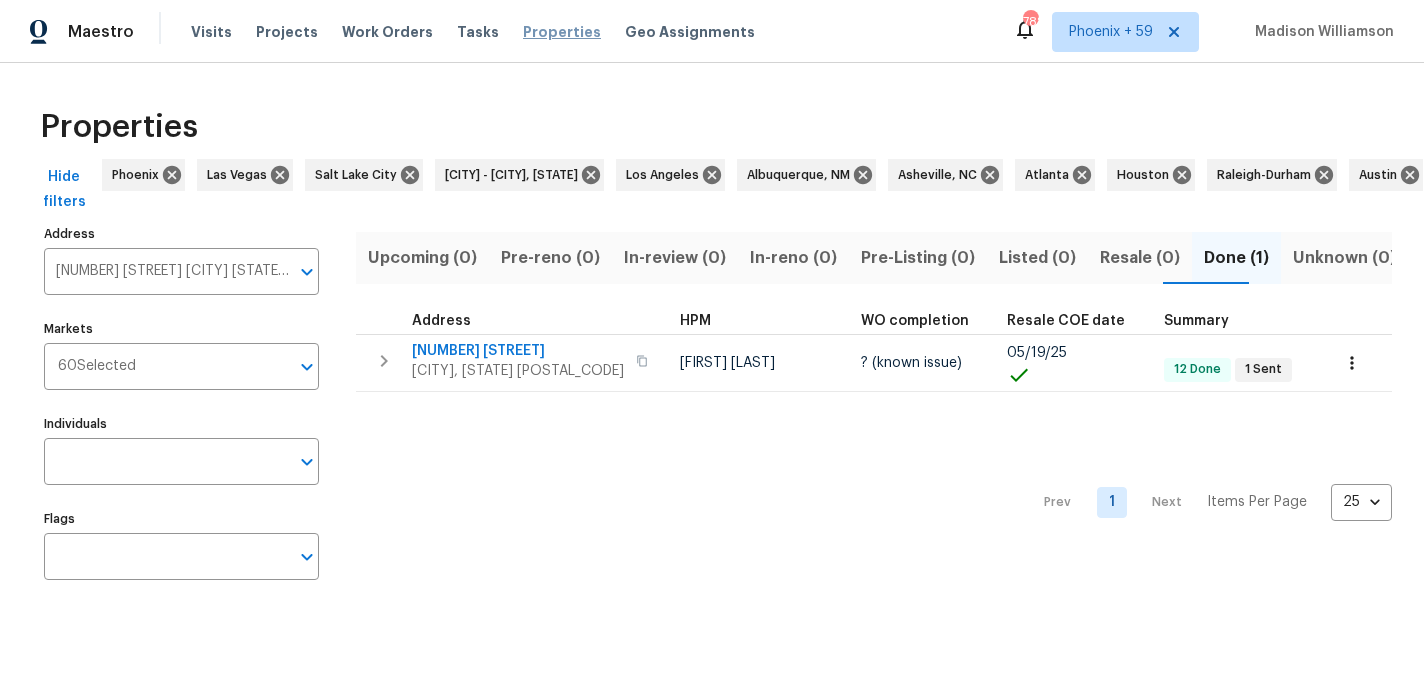 click on "Properties" at bounding box center [562, 32] 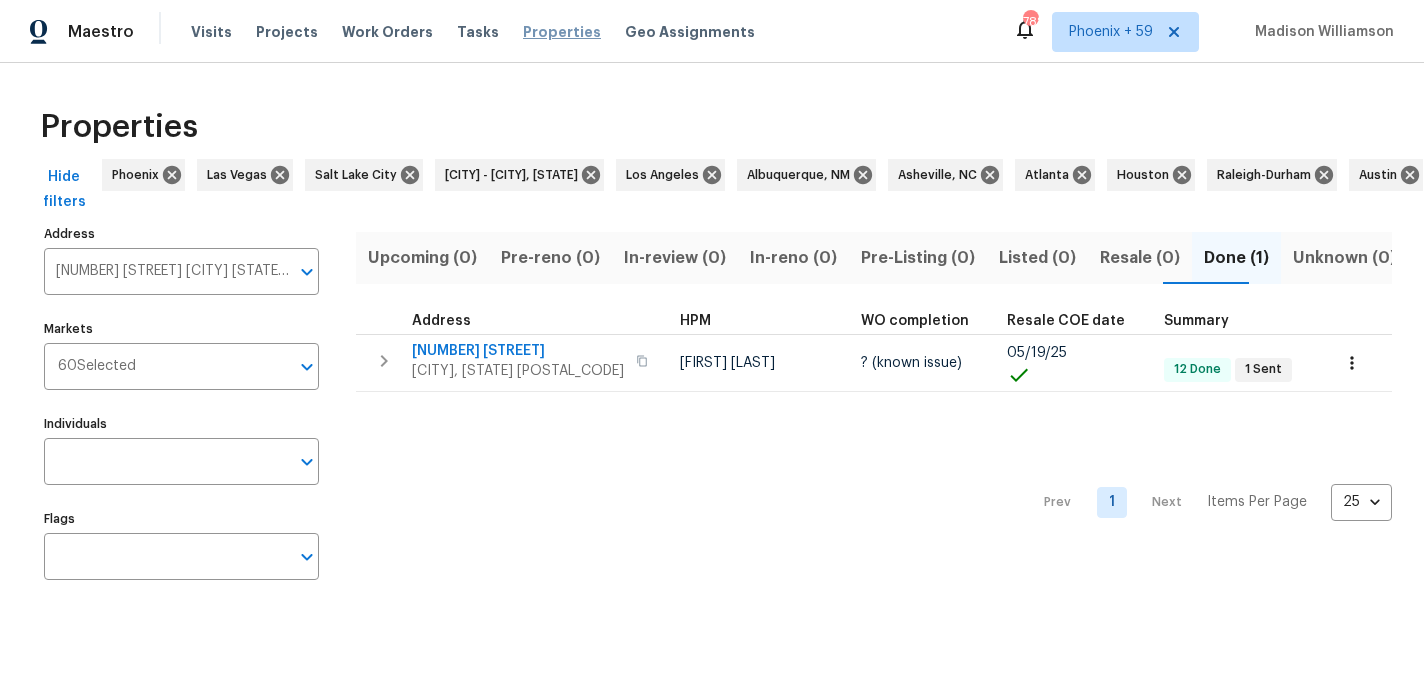 click on "Properties" at bounding box center [562, 32] 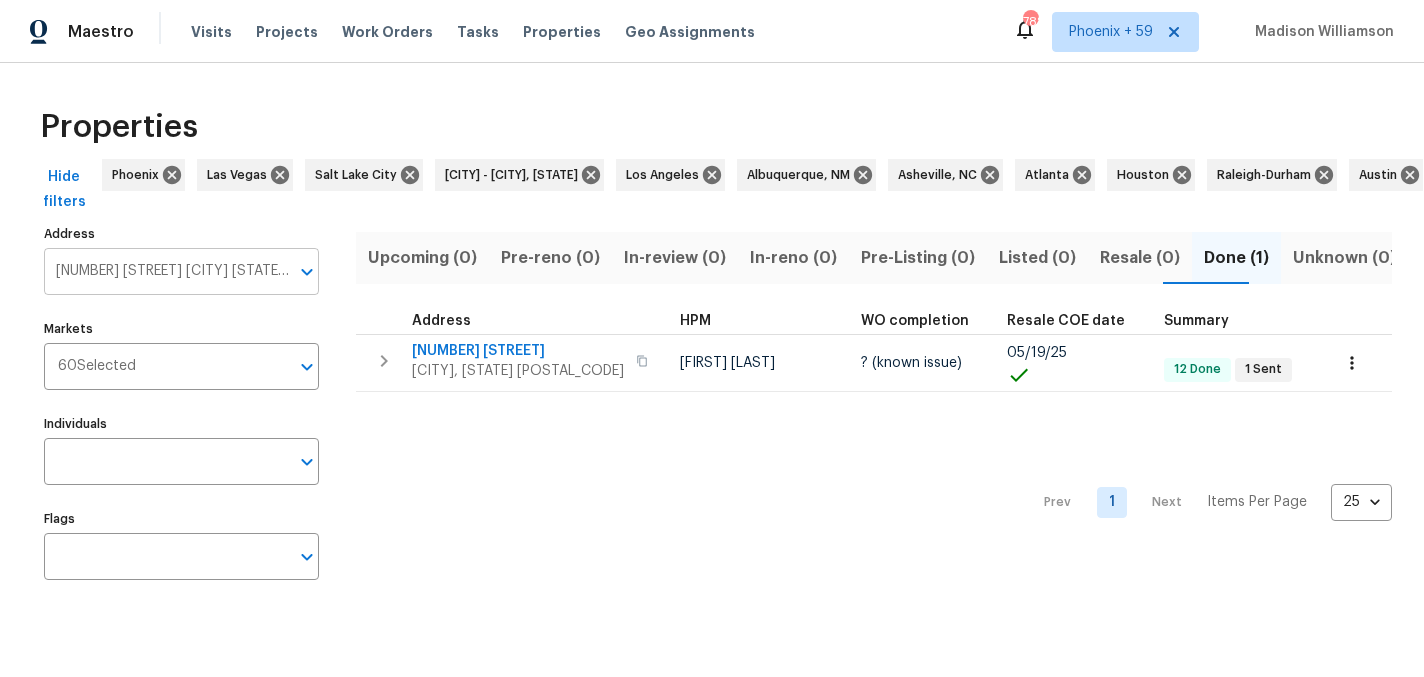 click on "[NUMBER] [STREET] [CITY] [STATE] [POSTAL_CODE]" at bounding box center (166, 271) 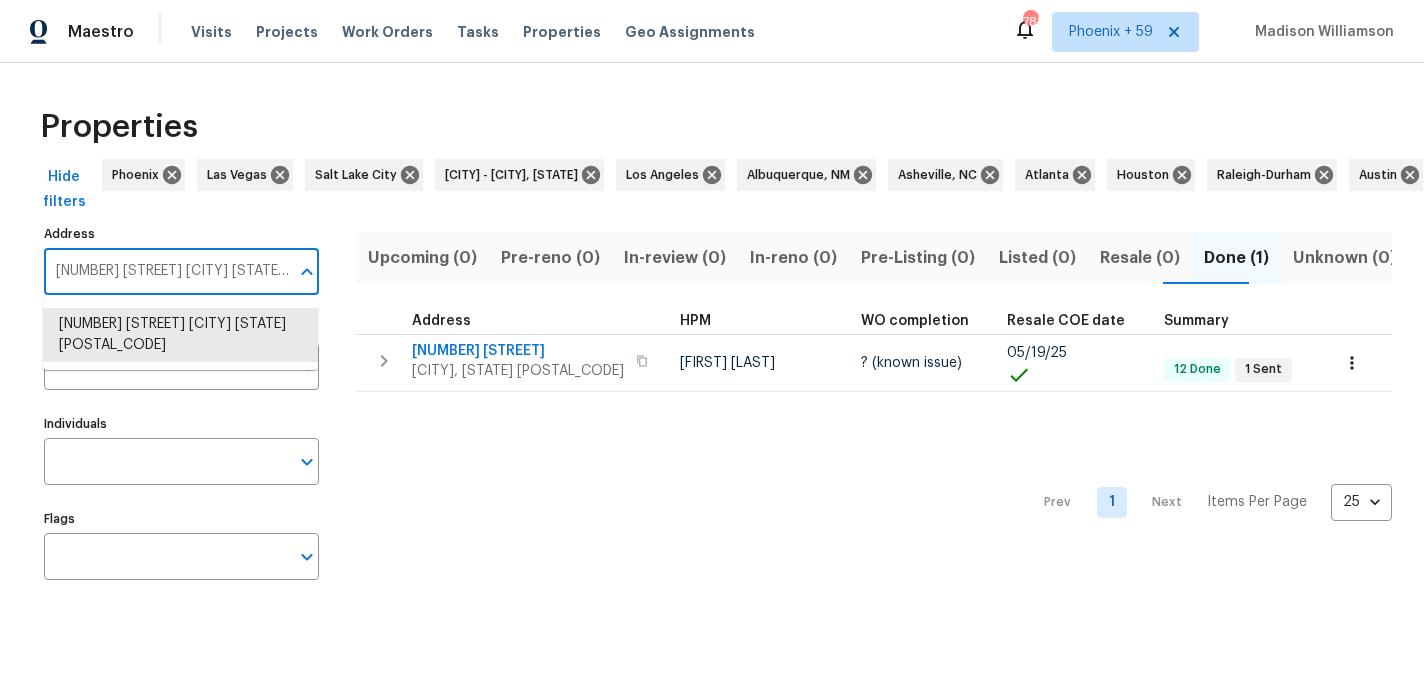 click on "[NUMBER] [STREET] [CITY] [STATE] [POSTAL_CODE]" at bounding box center [166, 271] 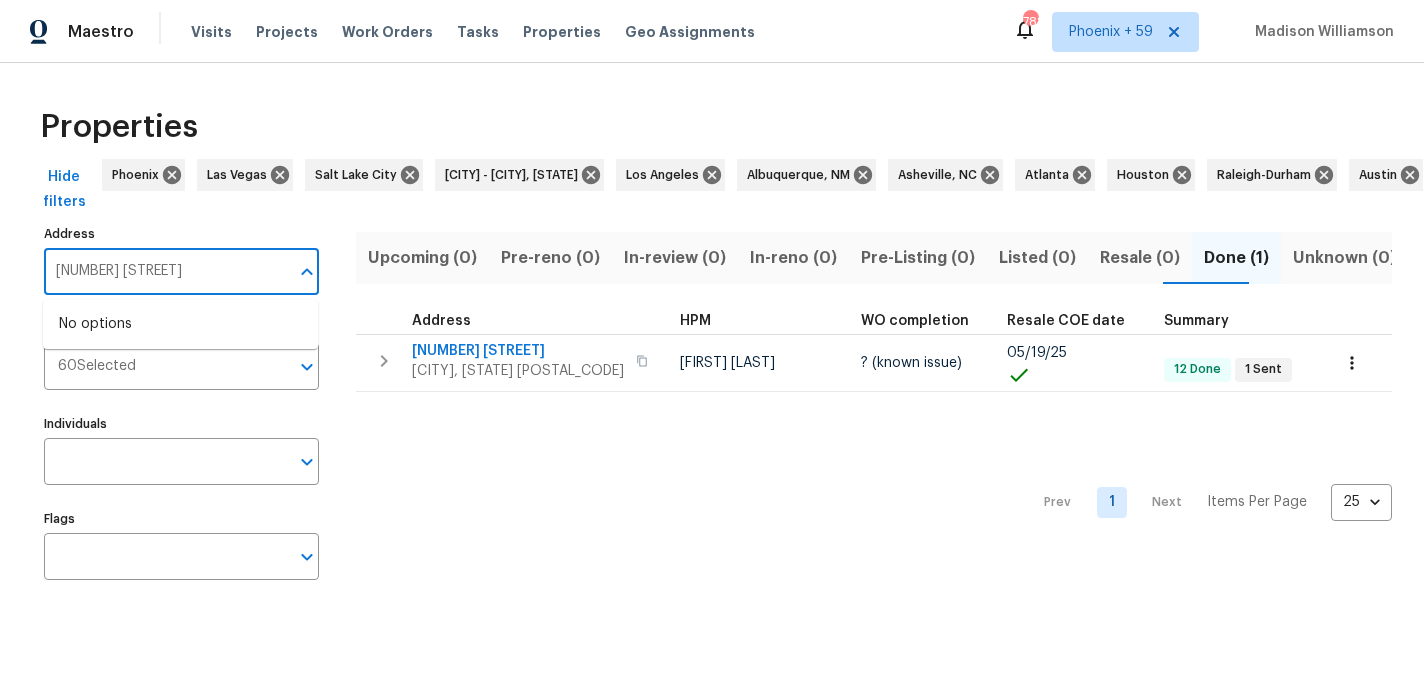 type on "831 Dolphin" 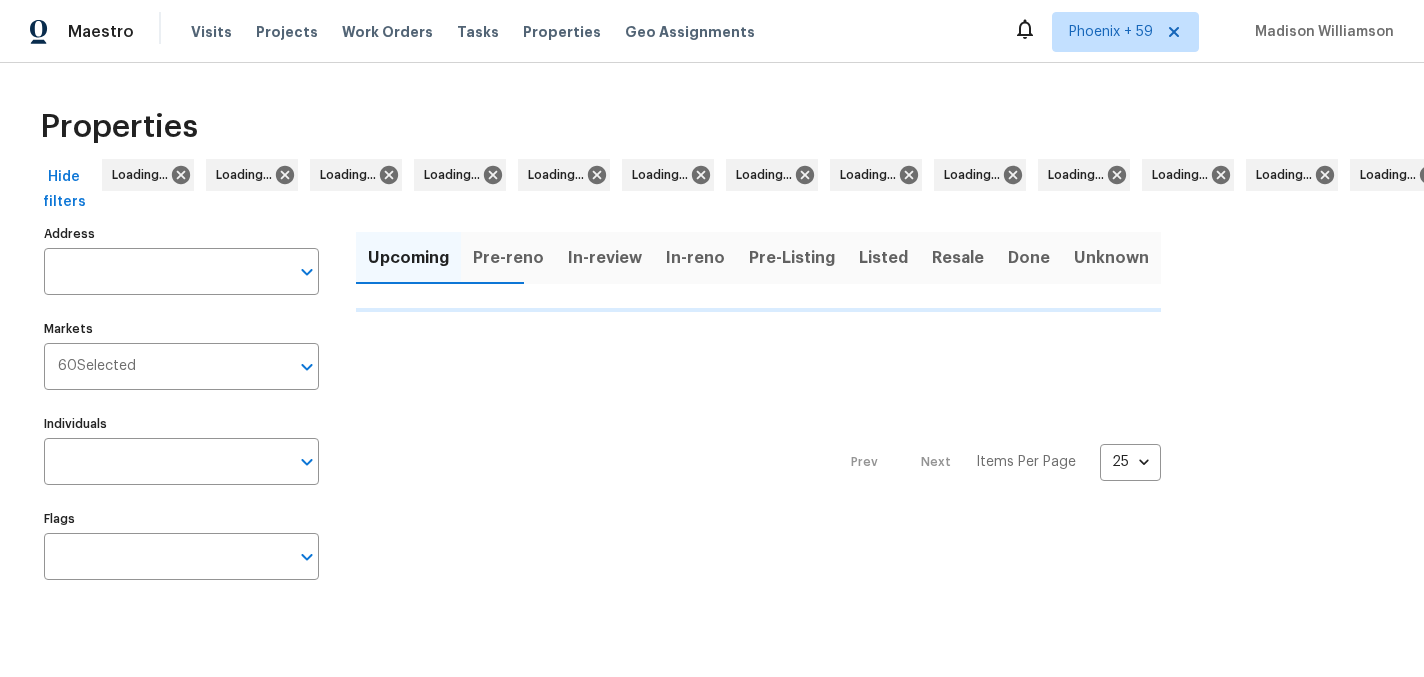 scroll, scrollTop: 0, scrollLeft: 0, axis: both 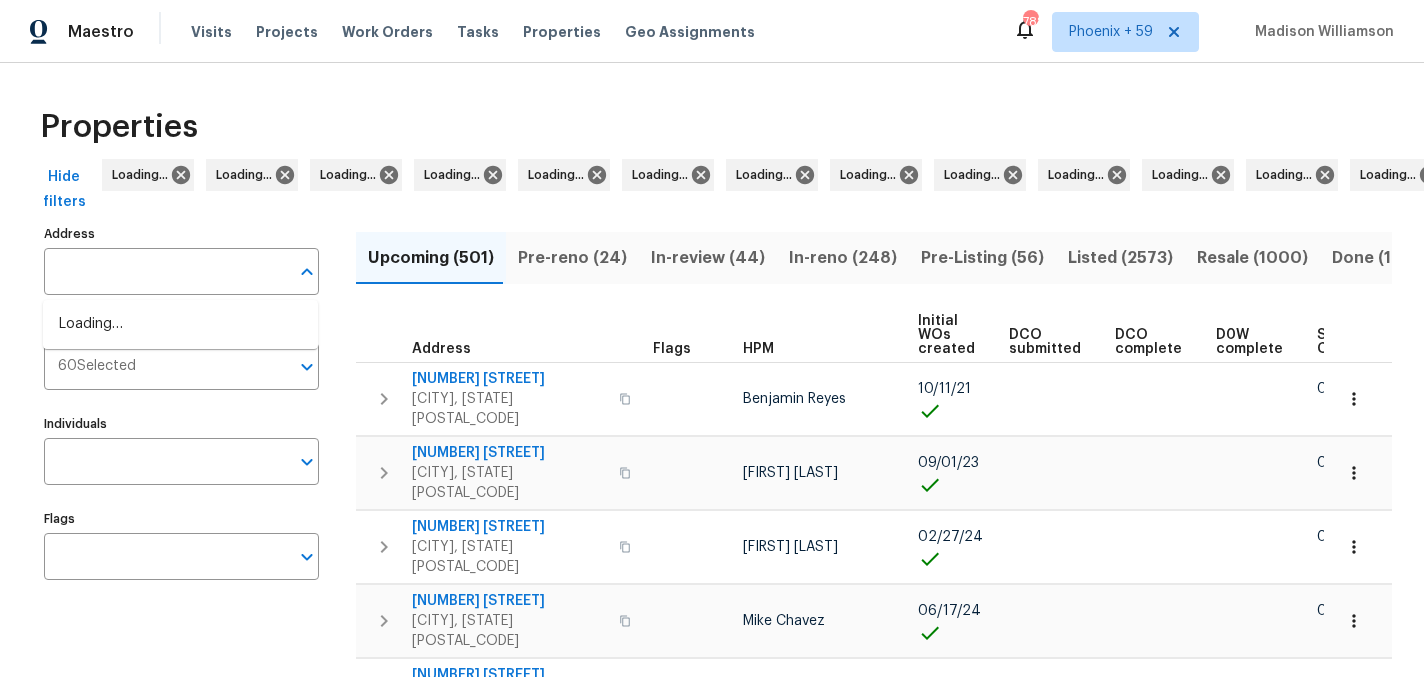 click at bounding box center [166, 271] 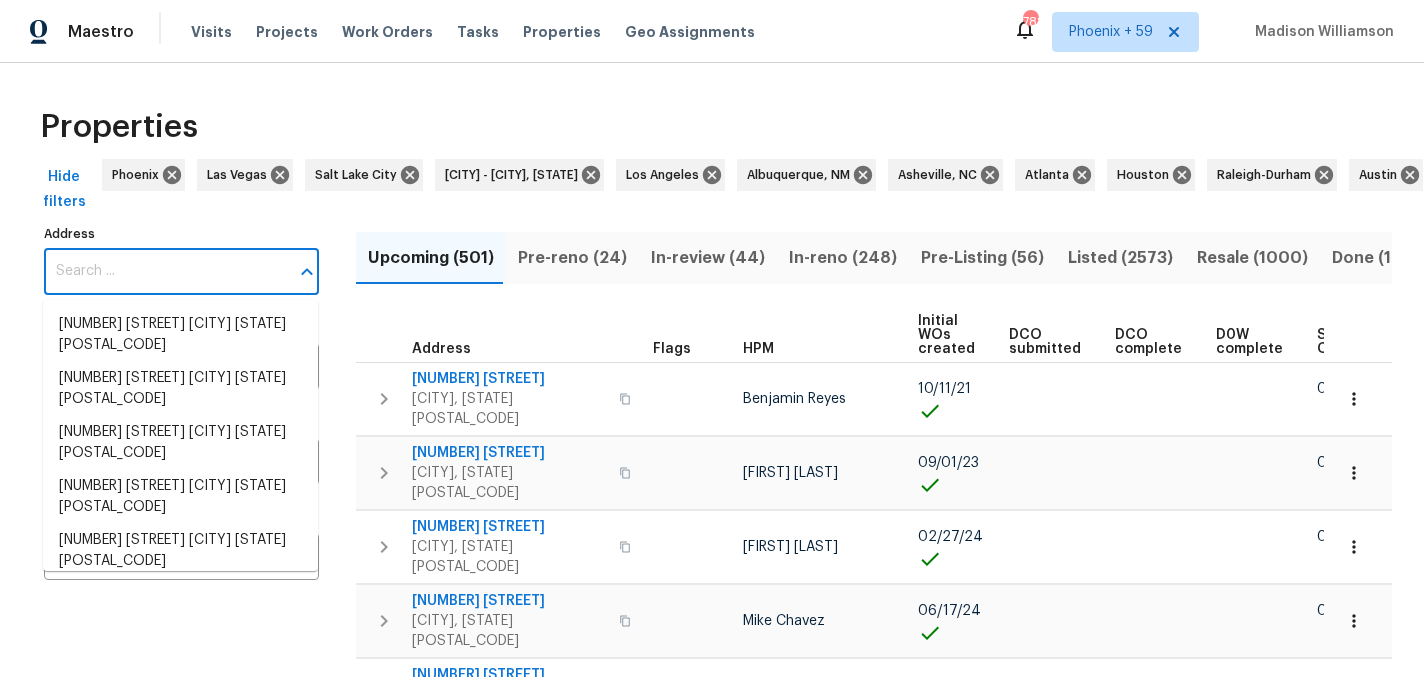 click on "Address" at bounding box center (166, 271) 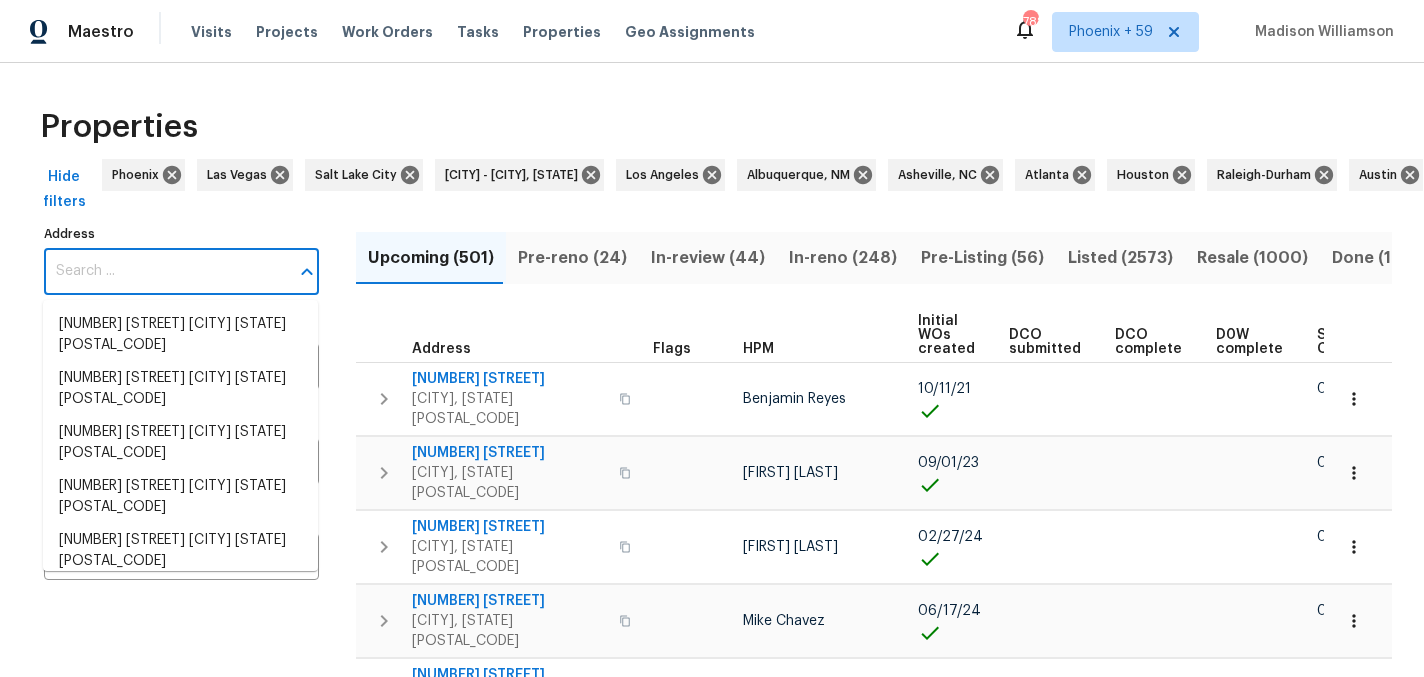 paste on "[NUMBER] [STREET] [CITY], [STATE] [POSTAL_CODE]" 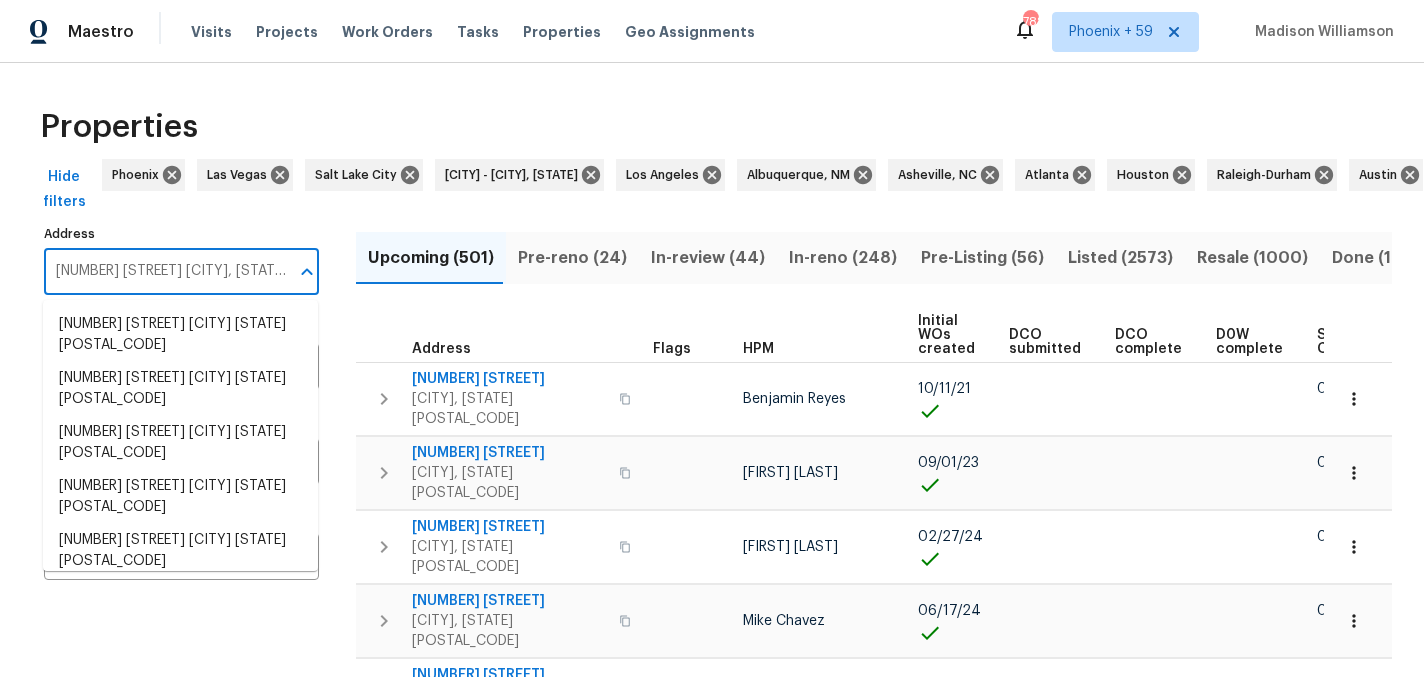 scroll, scrollTop: 0, scrollLeft: 65, axis: horizontal 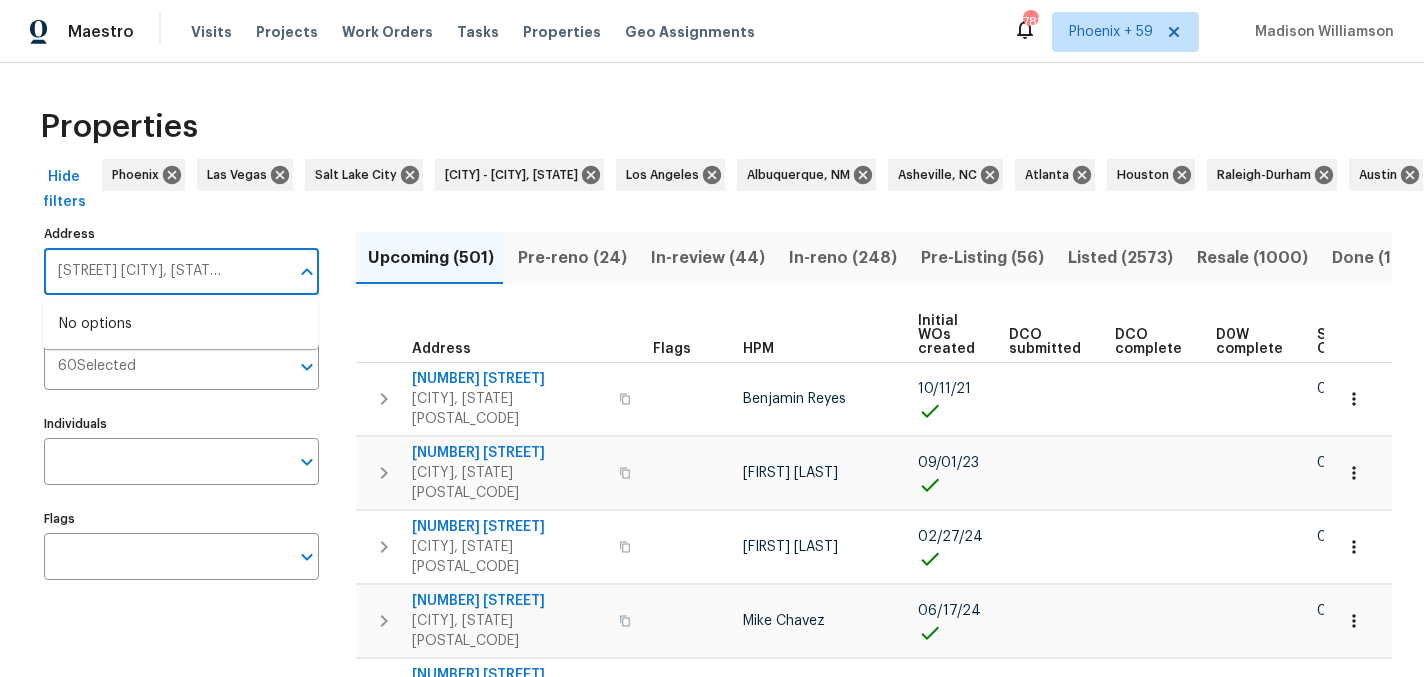 type on "[NUMBER] [STREET] [CITY], [STATE] [POSTAL_CODE]" 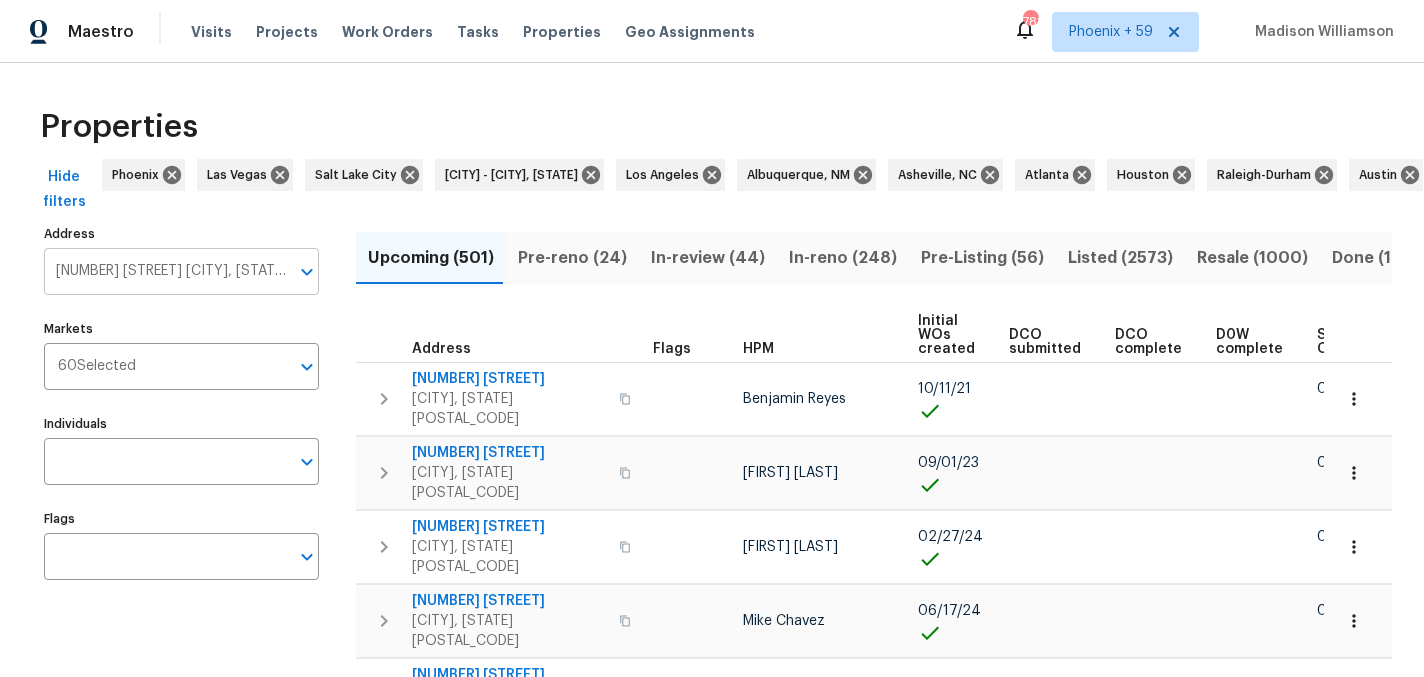 click on "[NUMBER] [STREET] [CITY], [STATE] [POSTAL_CODE]" at bounding box center (166, 271) 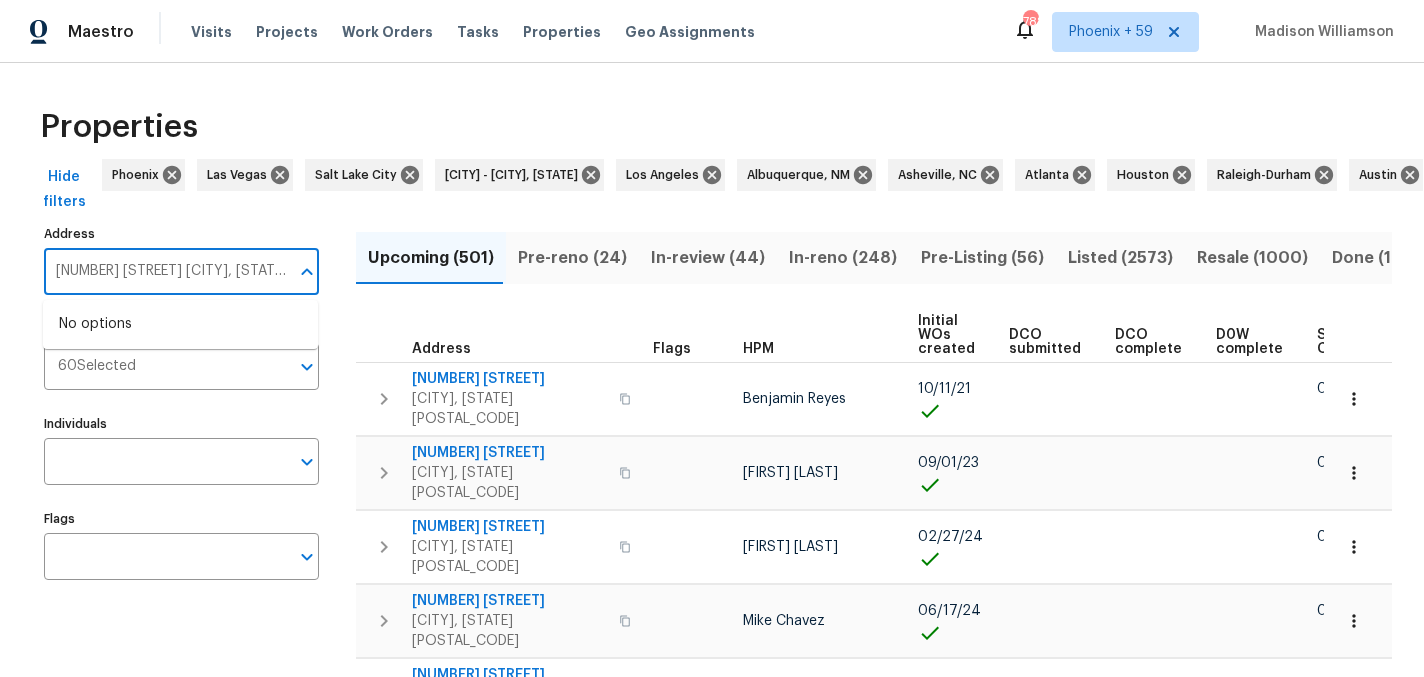 click on "[NUMBER] [STREET] [CITY], [STATE] [POSTAL_CODE]" at bounding box center [166, 271] 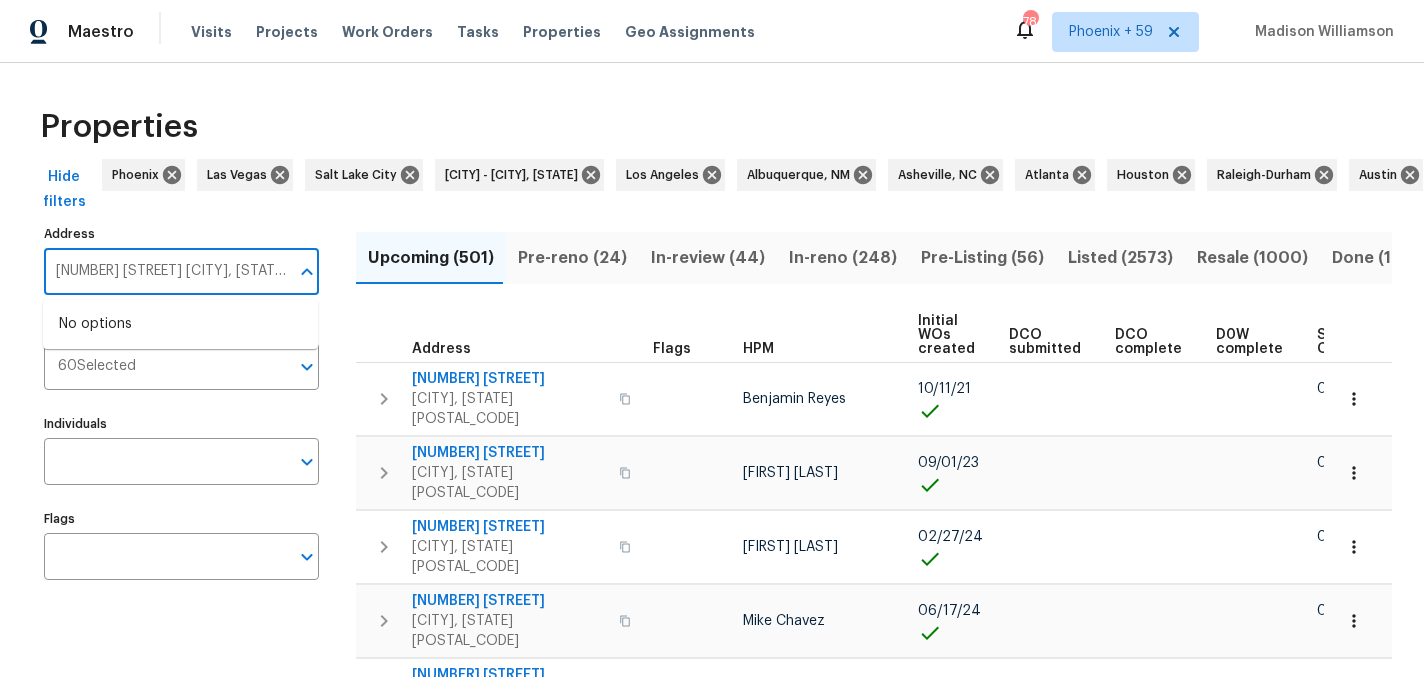 scroll, scrollTop: 0, scrollLeft: 66, axis: horizontal 